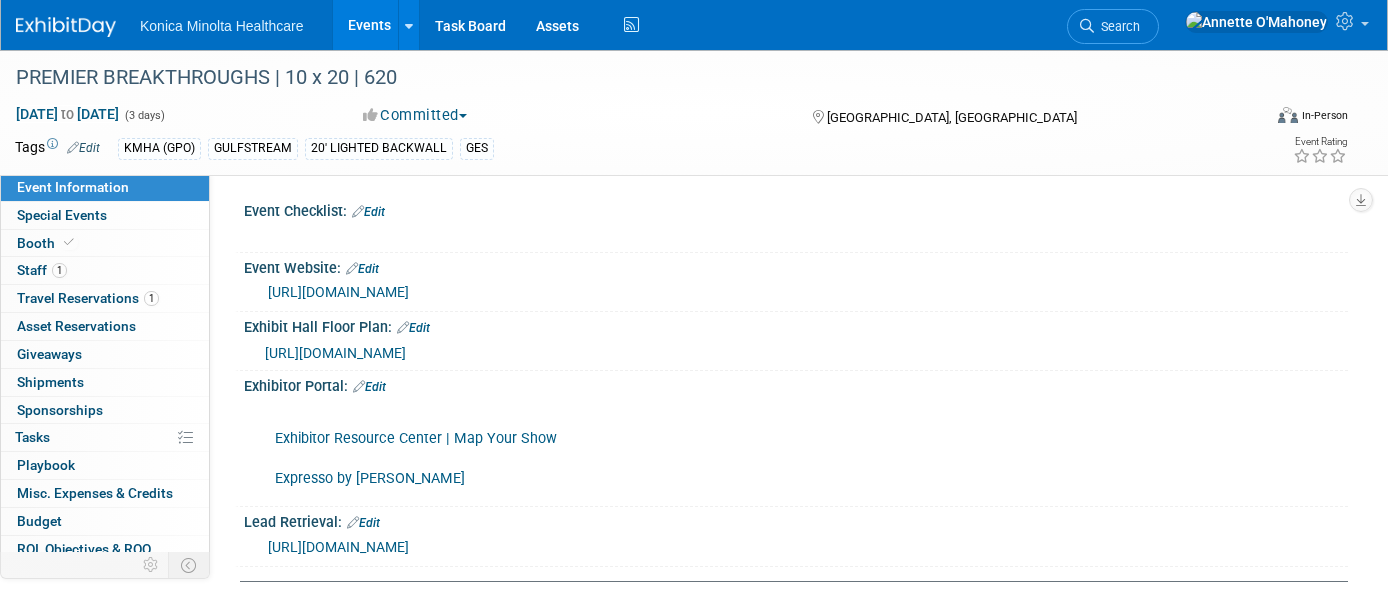 scroll, scrollTop: 0, scrollLeft: 0, axis: both 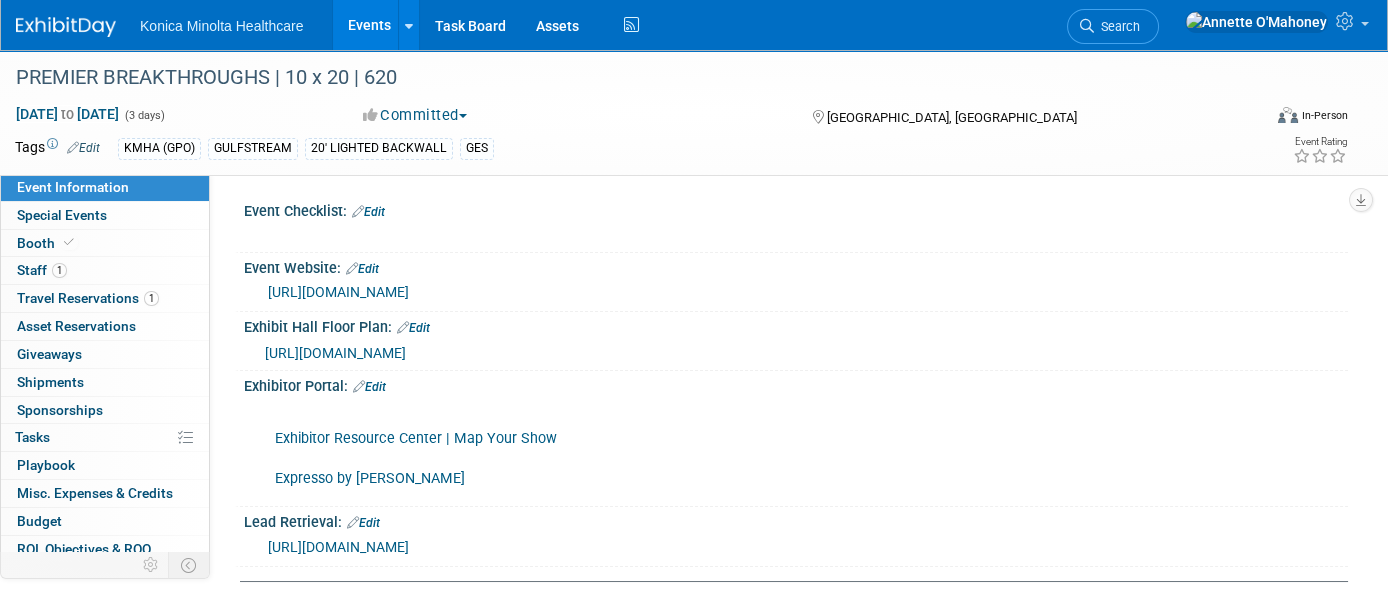 click on "Events" at bounding box center [369, 25] 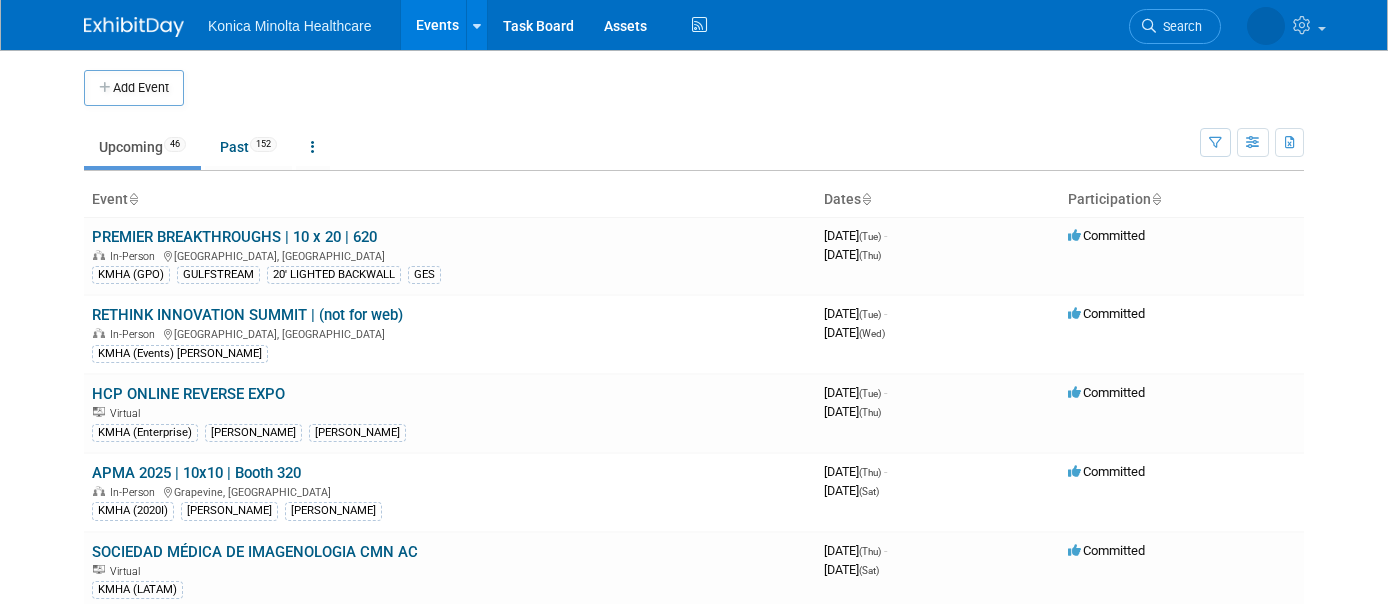 scroll, scrollTop: 0, scrollLeft: 0, axis: both 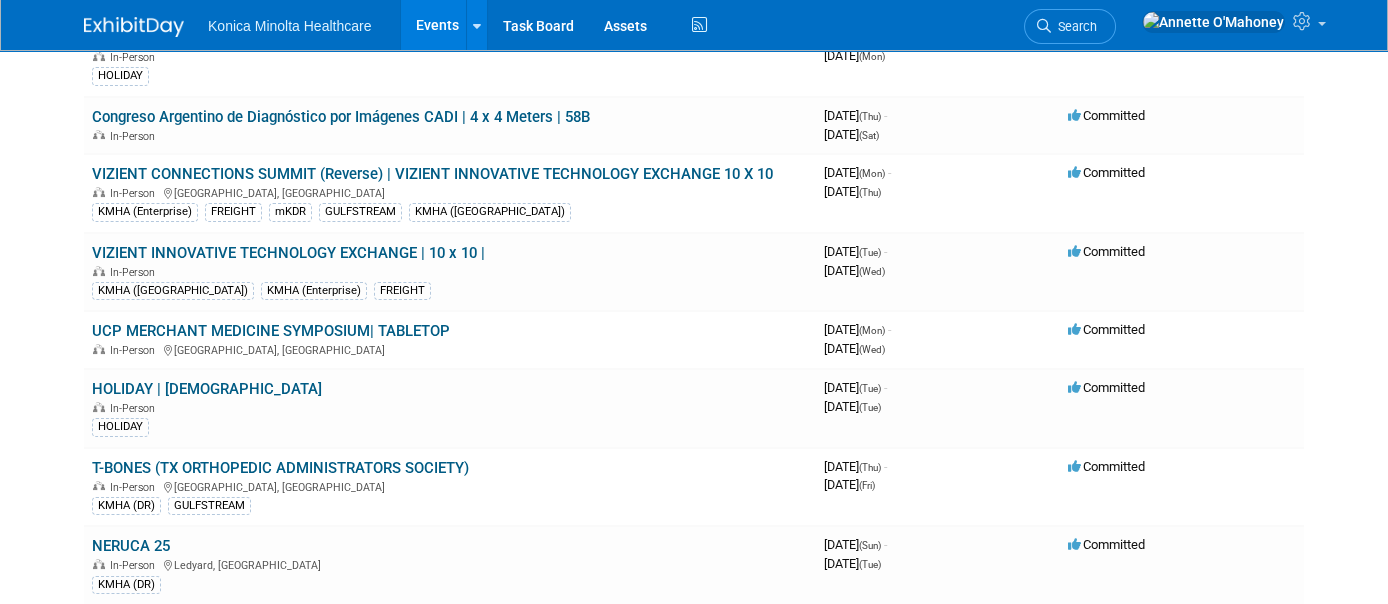 click on "T-BONES (TX ORTHOPEDIC ADMINISTRATORS SOCIETY)" at bounding box center (280, 468) 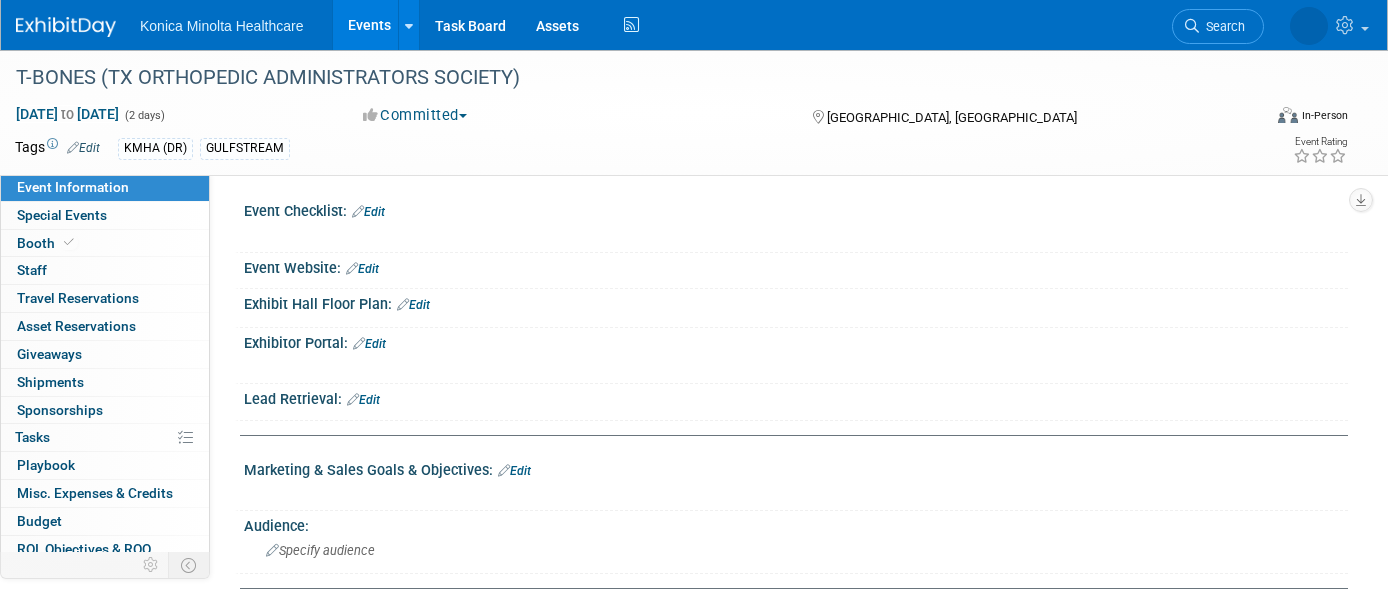 scroll, scrollTop: 0, scrollLeft: 0, axis: both 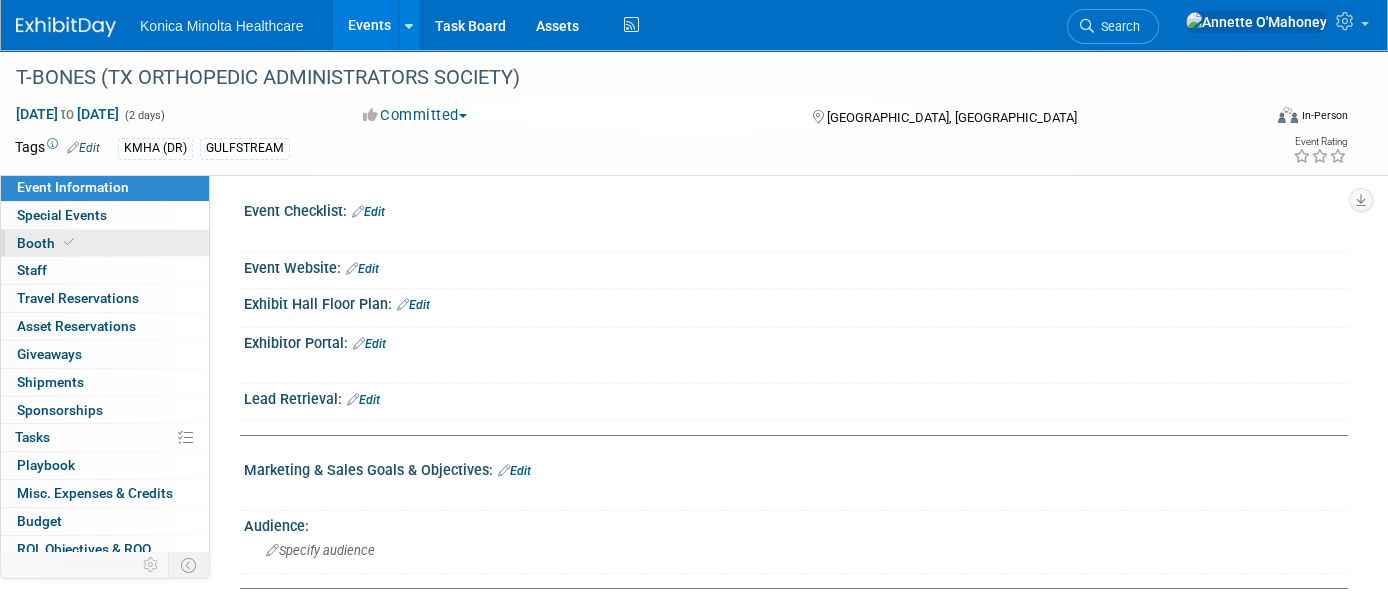 click on "Booth" at bounding box center (47, 243) 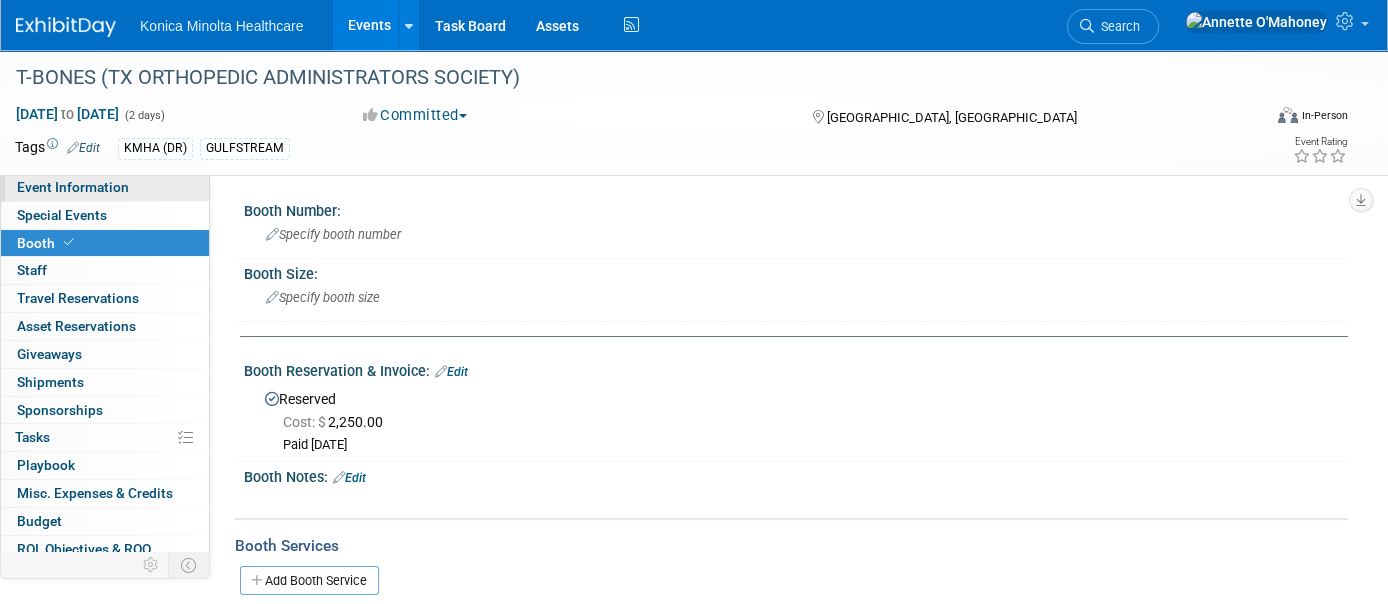 click on "Event Information" at bounding box center (73, 187) 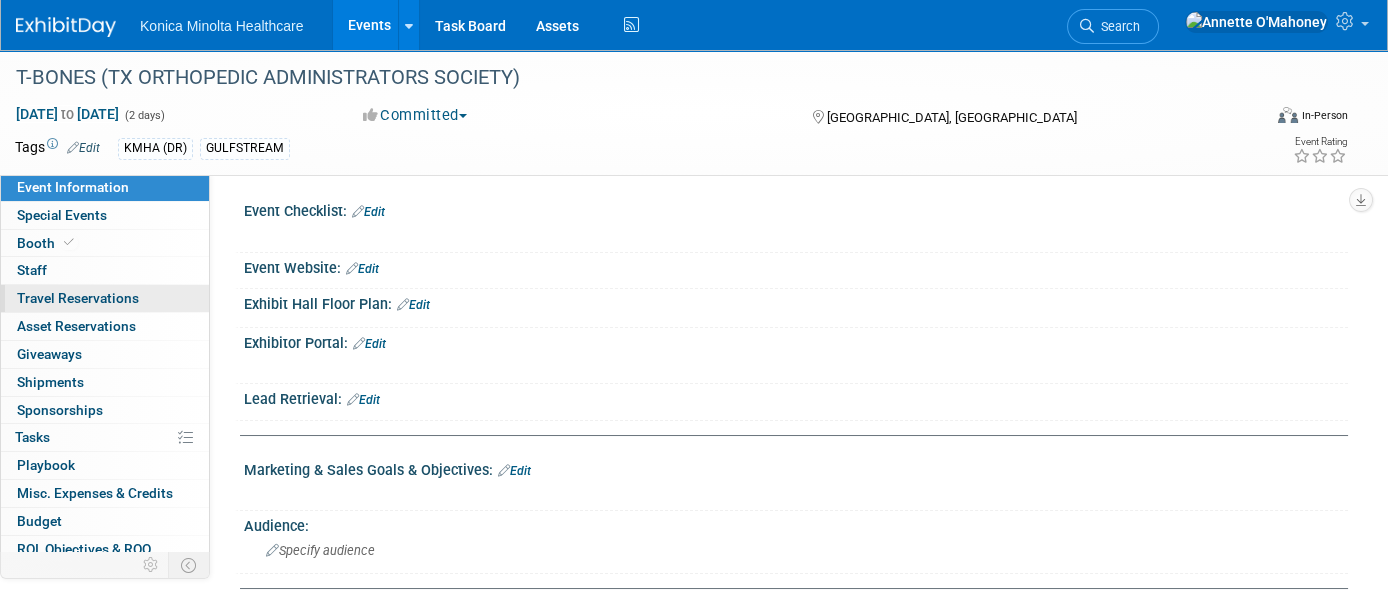 click on "Travel Reservations 0" at bounding box center [78, 298] 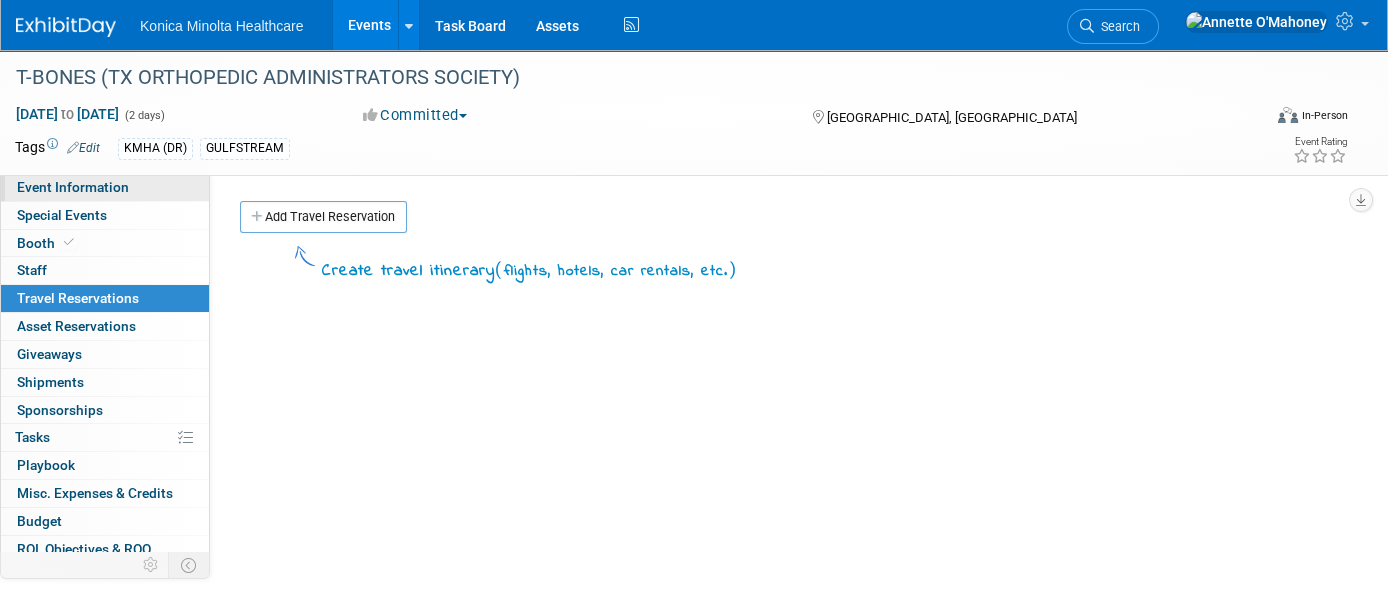 click on "Event Information" at bounding box center (73, 187) 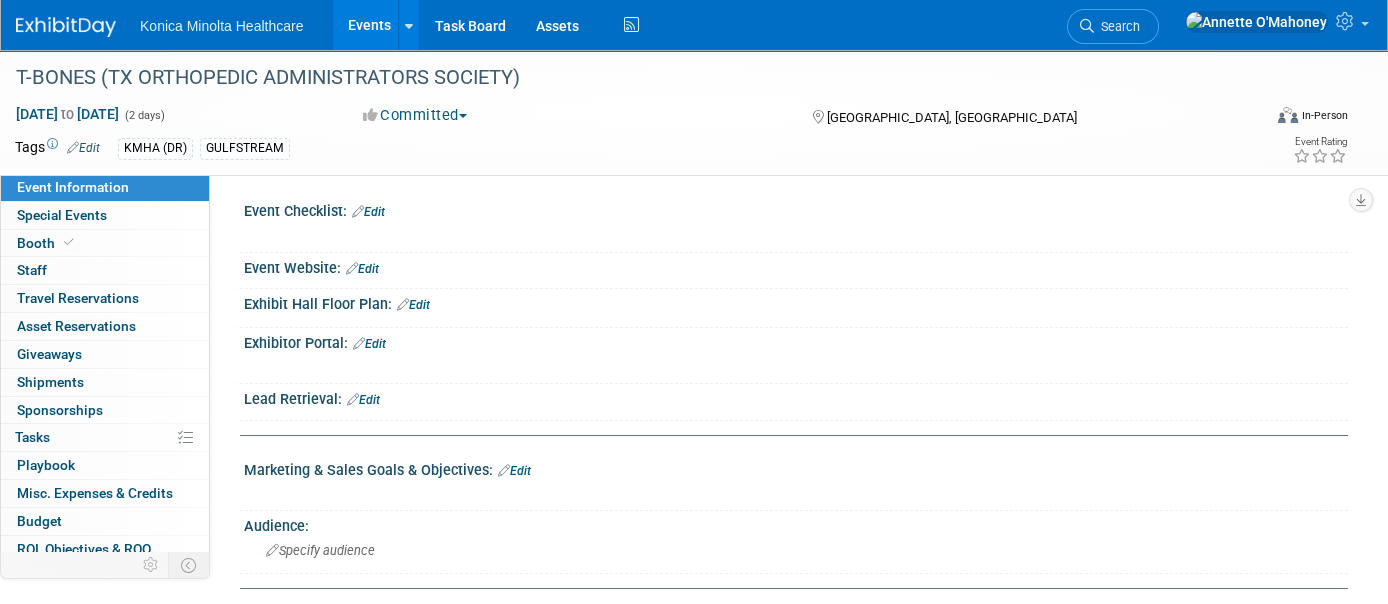 click on "Edit" at bounding box center [362, 269] 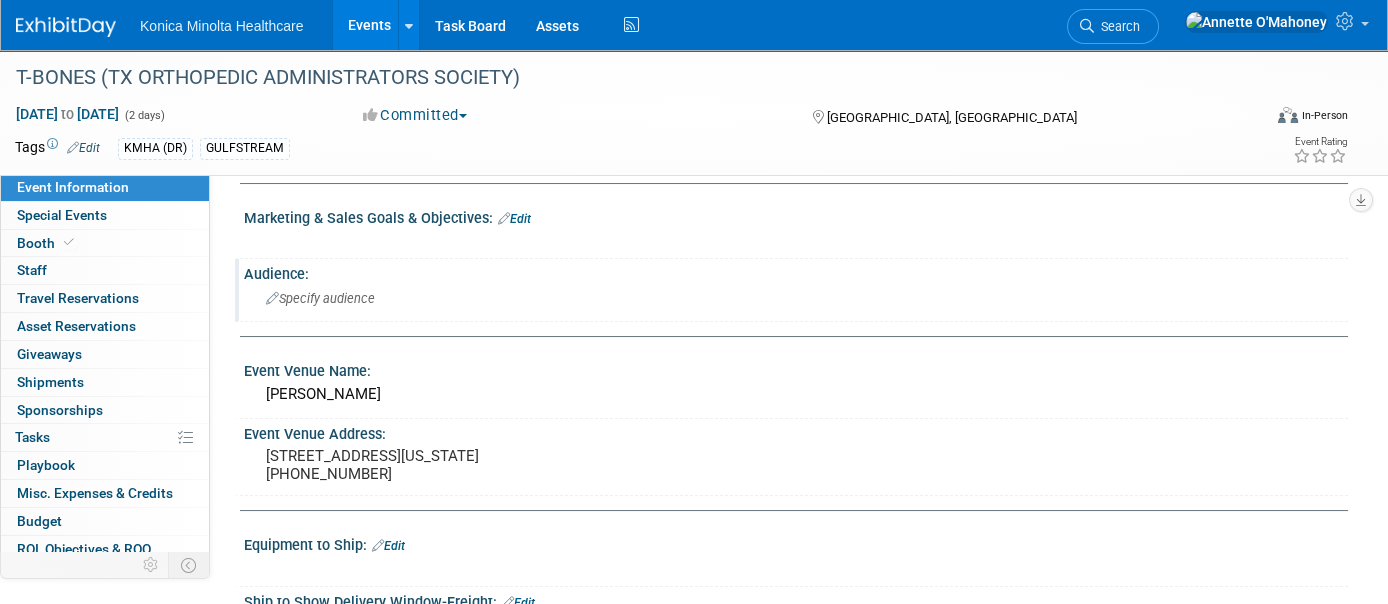 scroll, scrollTop: 500, scrollLeft: 0, axis: vertical 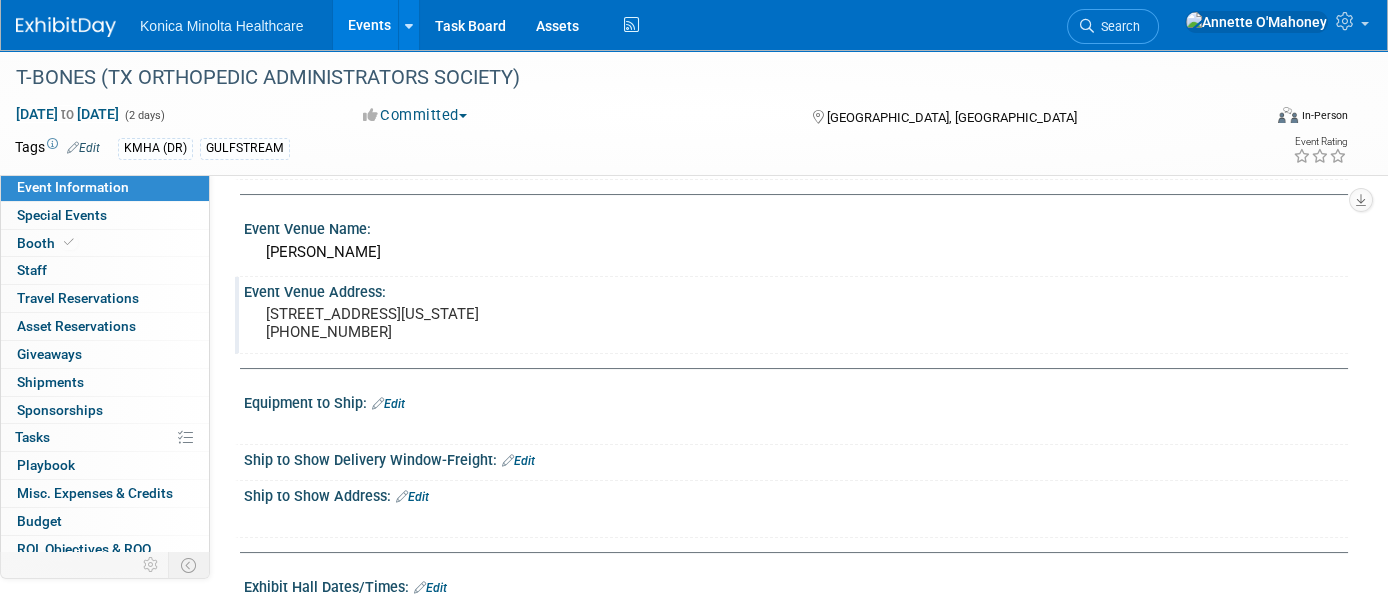 click on "Event Venue Address:" at bounding box center (796, 289) 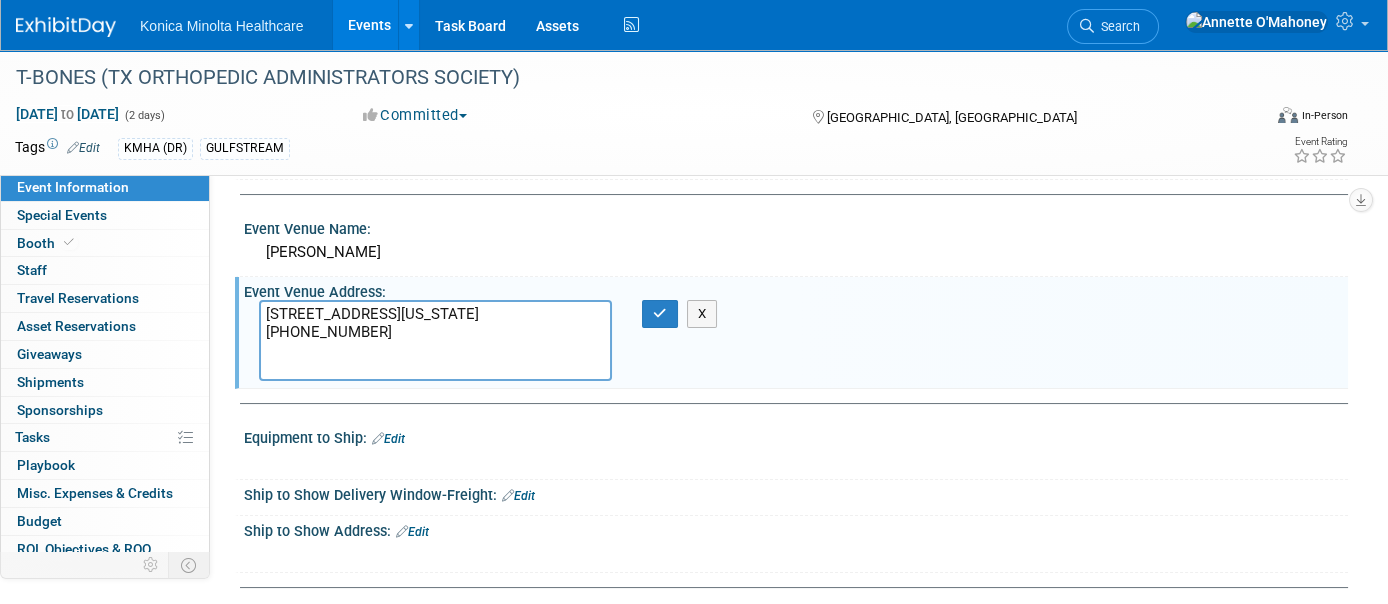 paste on "https://www.marriott.com/event-reservations/reservation-link.mi?id=1718376366530&key=GRP&guestreslink2=true&app=resvlink" 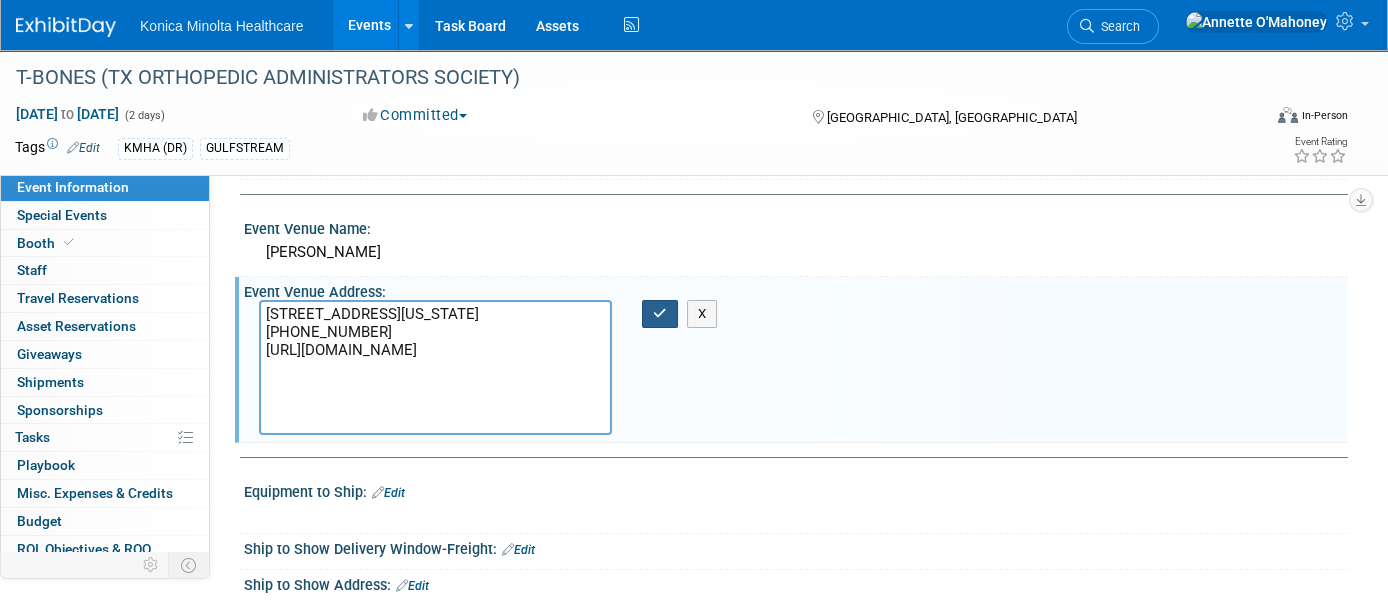 type on "800 N Hardwood Street
Dallas, Texas 75201
(214) 347-9499
https://www.marriott.com/event-reservations/reservation-link.mi?id=1718376366530&key=GRP&guestreslink2=true&app=resvlink" 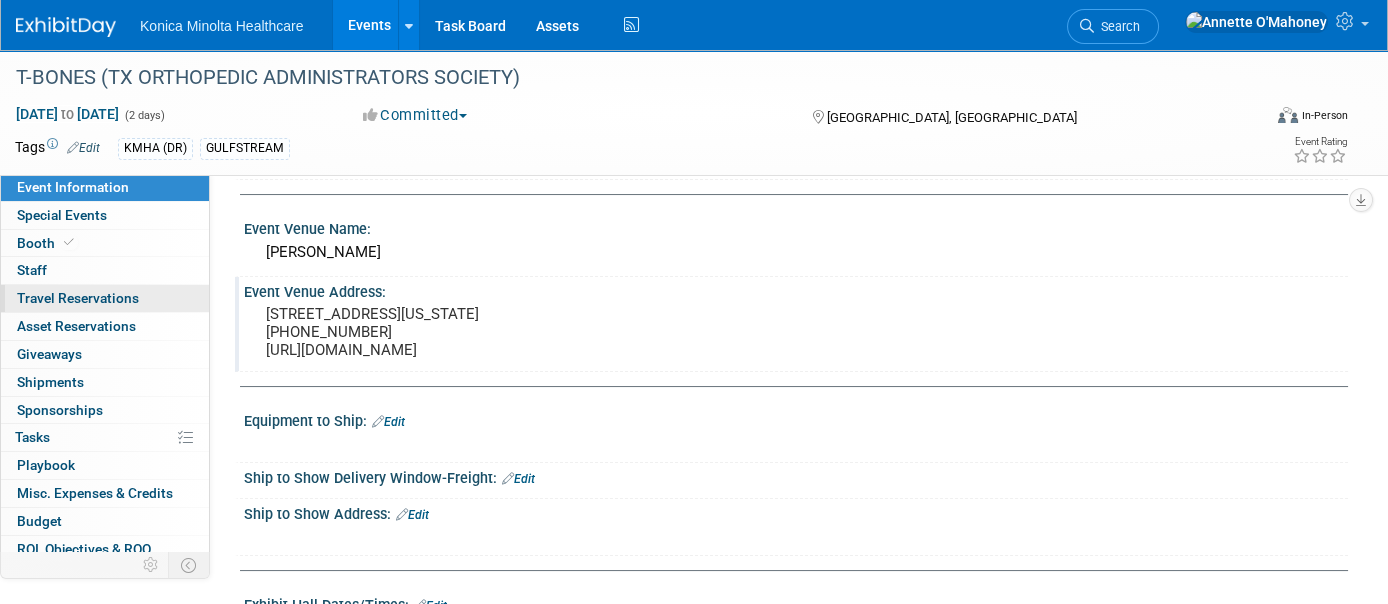 click on "Travel Reservations 0" at bounding box center (78, 298) 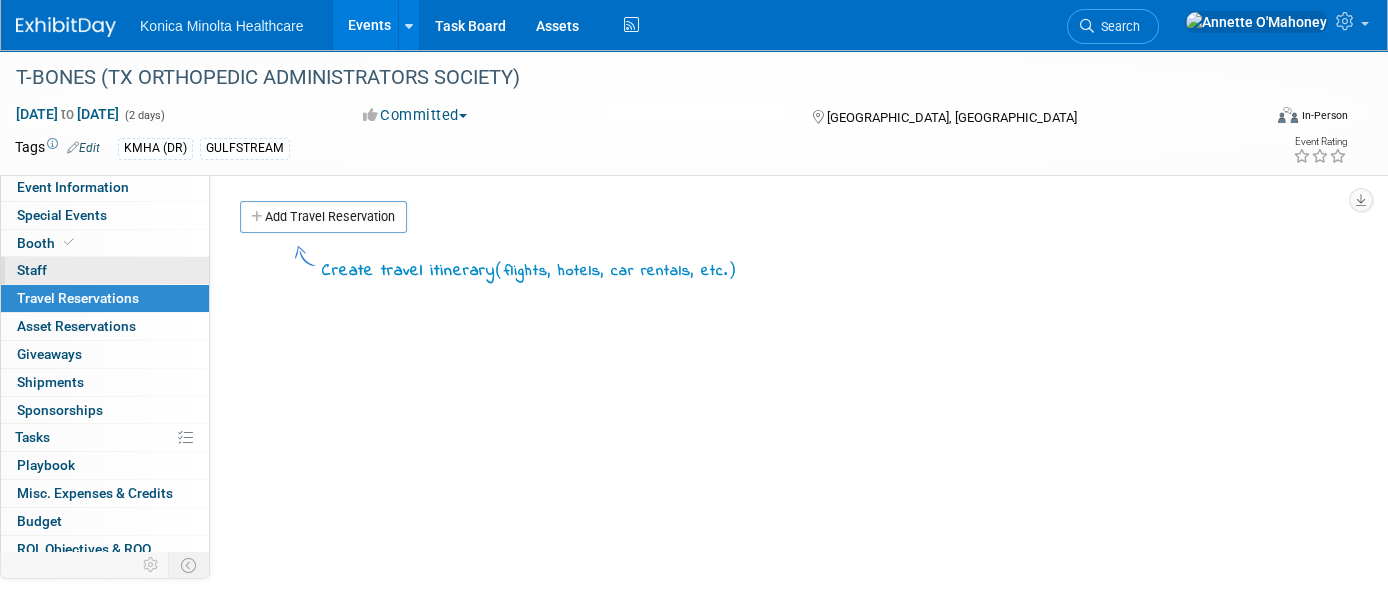 click on "0
Staff 0" at bounding box center (105, 270) 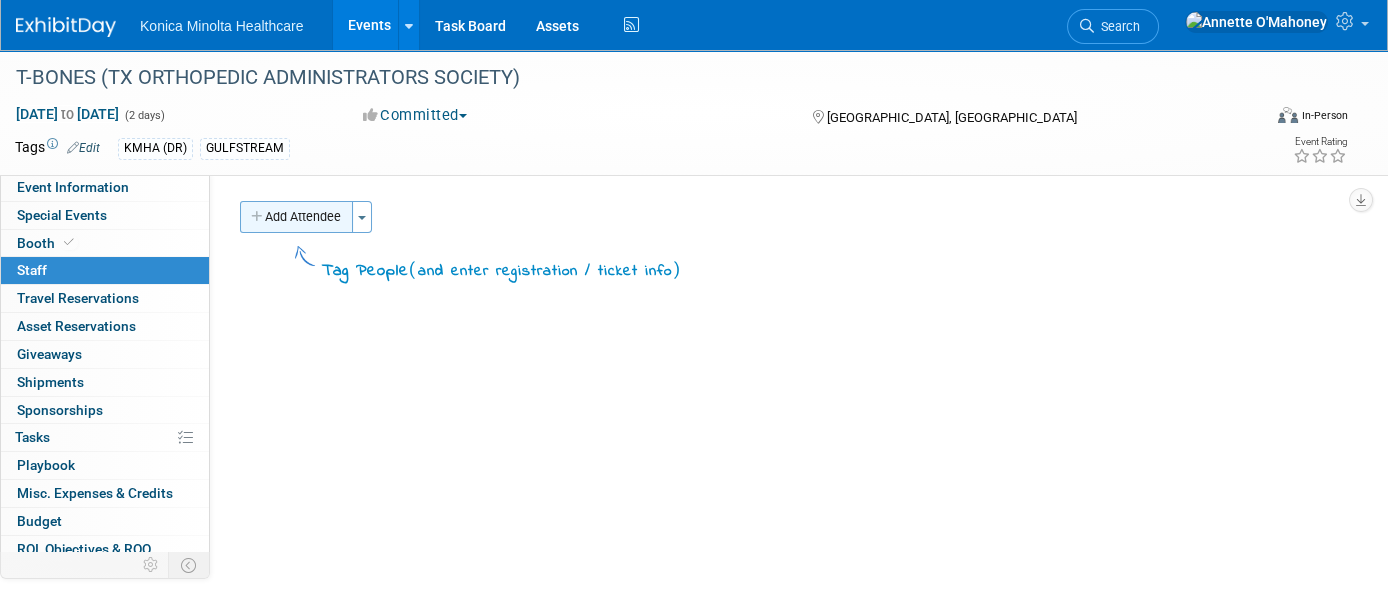 click on "Add Attendee" at bounding box center [296, 217] 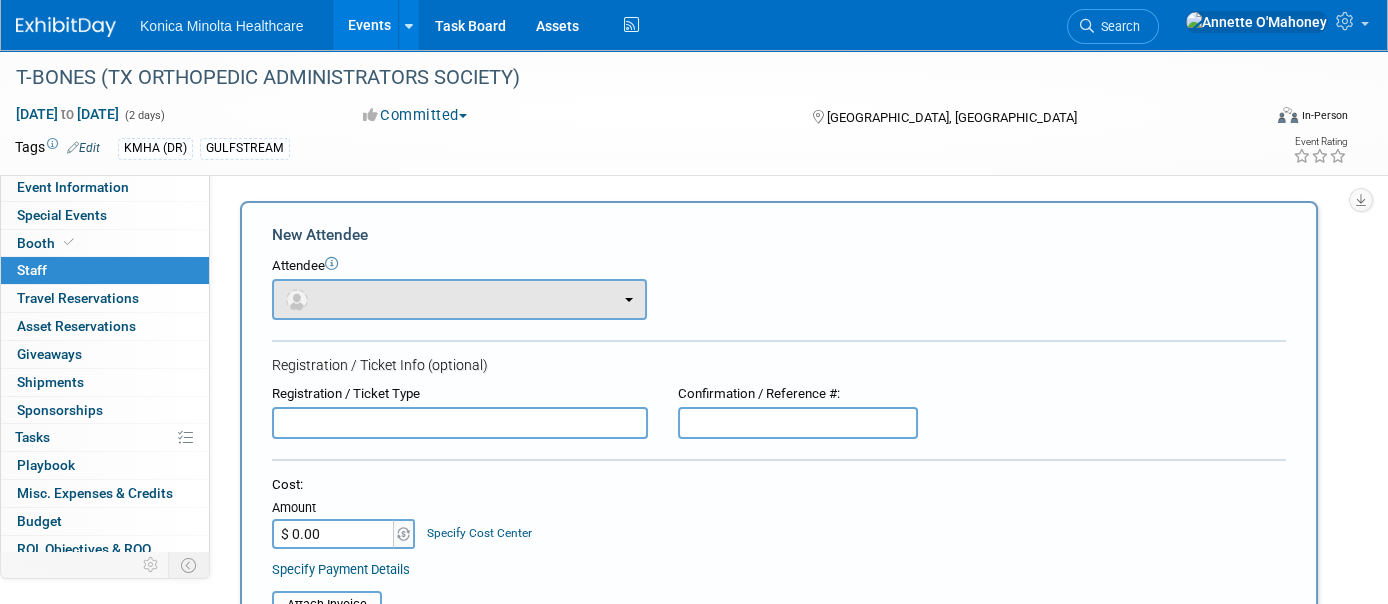 scroll, scrollTop: 0, scrollLeft: 0, axis: both 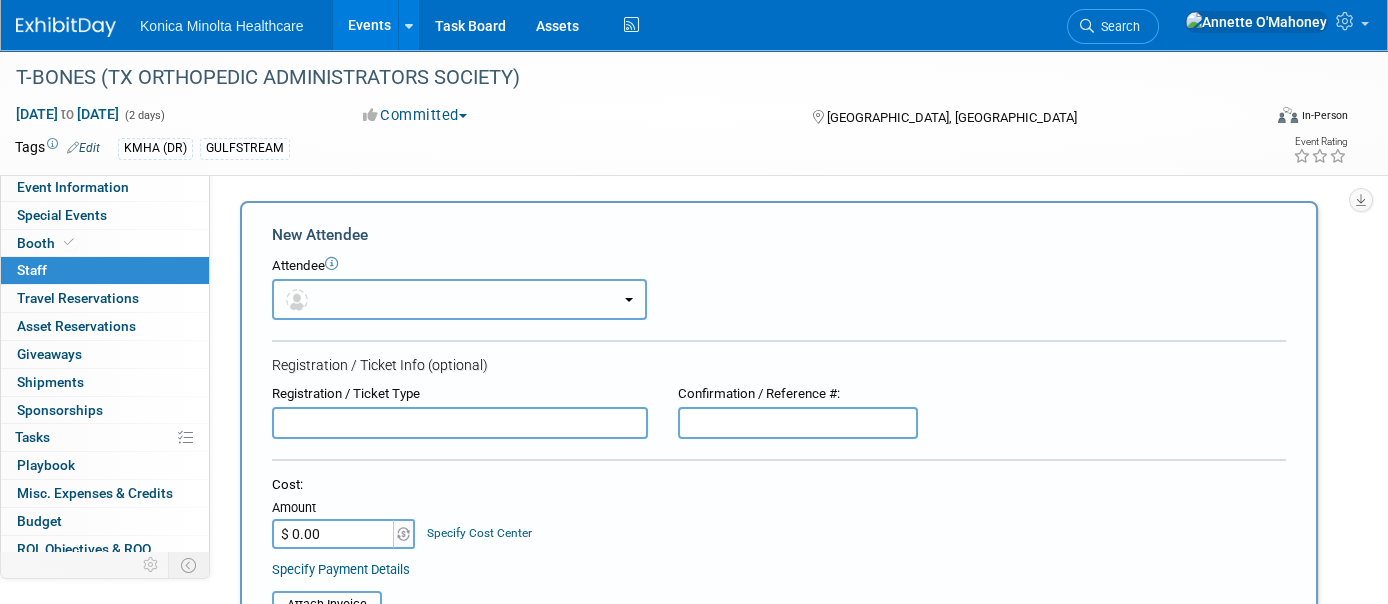 click at bounding box center (459, 299) 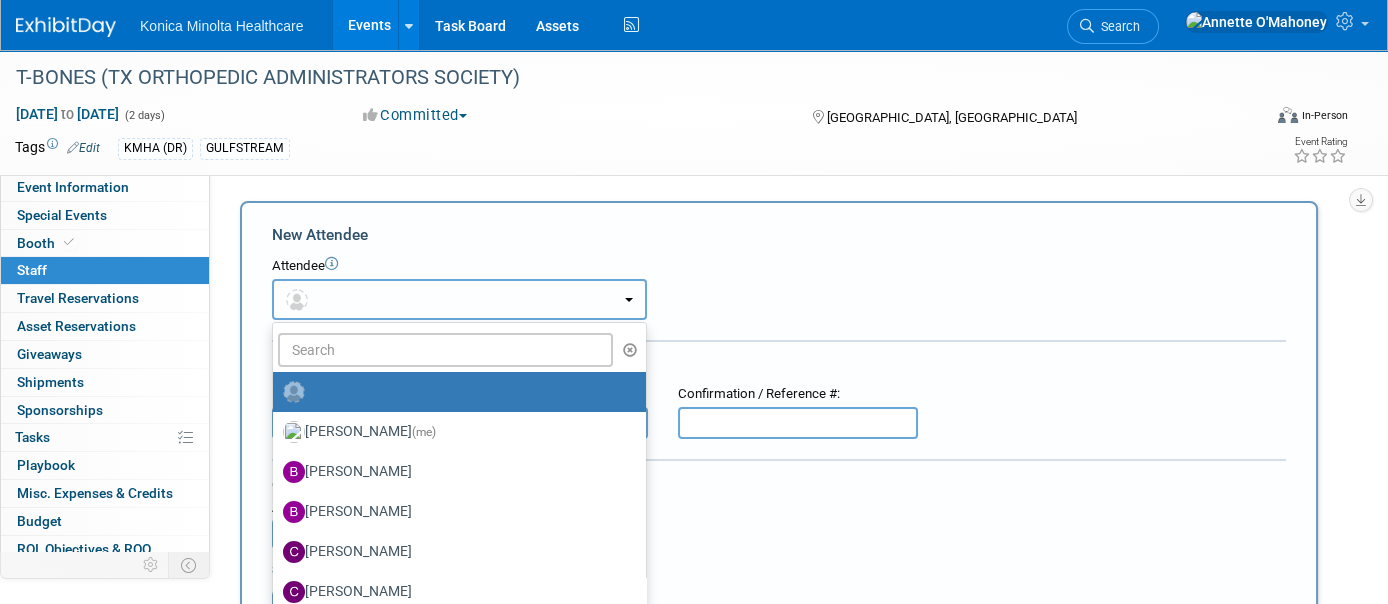 scroll, scrollTop: 414, scrollLeft: 0, axis: vertical 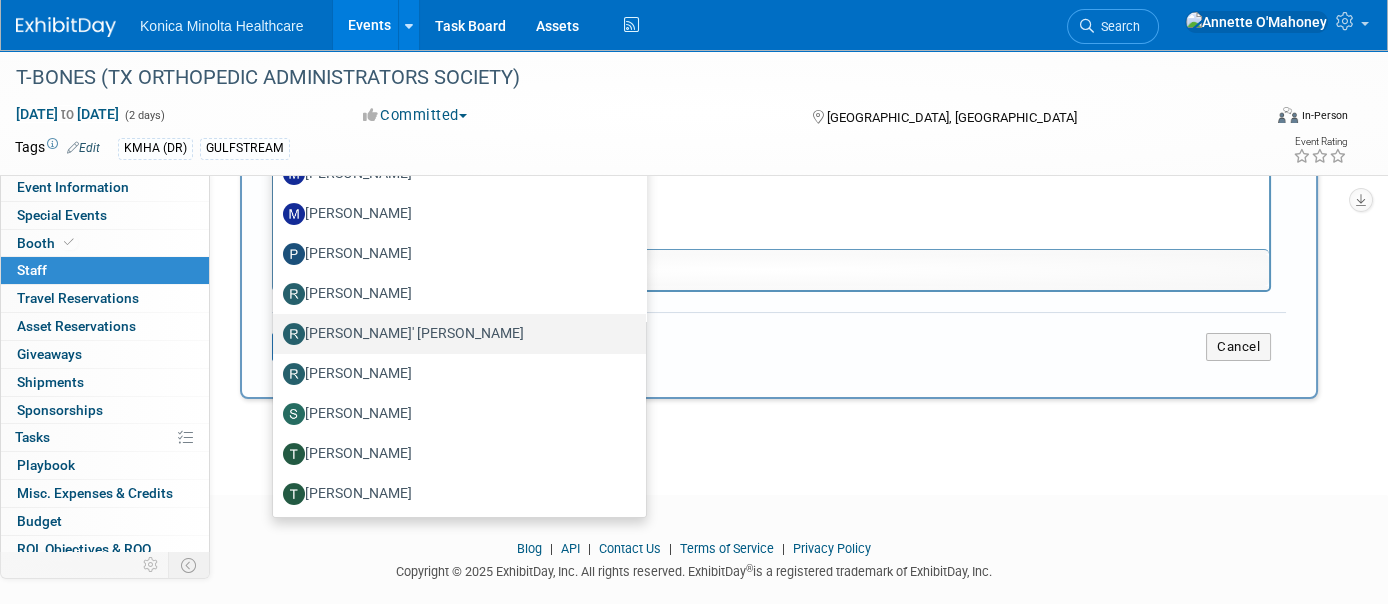 click on "Rene' Andrepont" at bounding box center [454, 334] 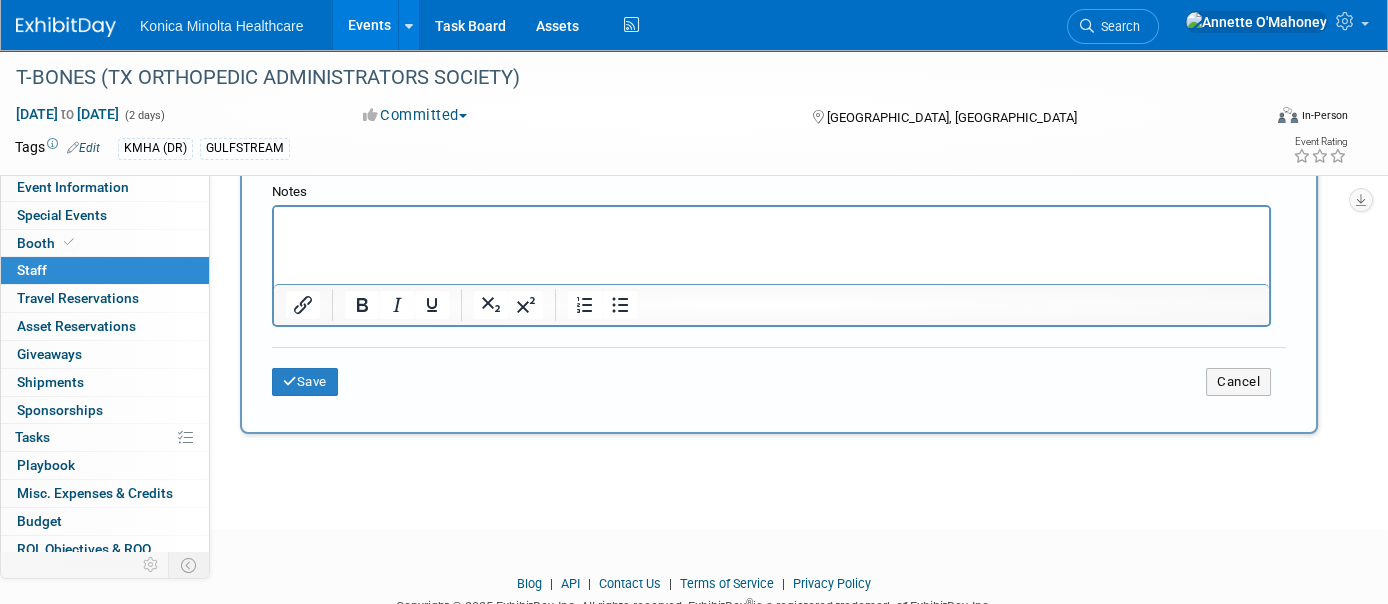scroll, scrollTop: 668, scrollLeft: 0, axis: vertical 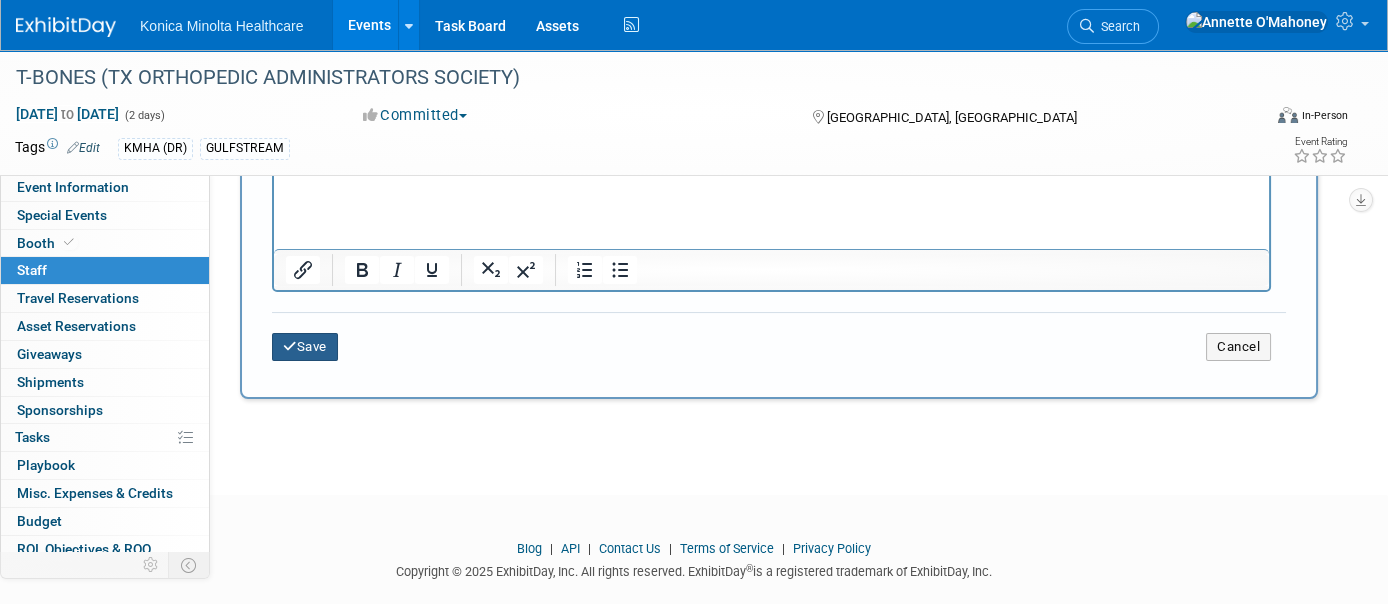 drag, startPoint x: 322, startPoint y: 334, endPoint x: 332, endPoint y: 333, distance: 10.049875 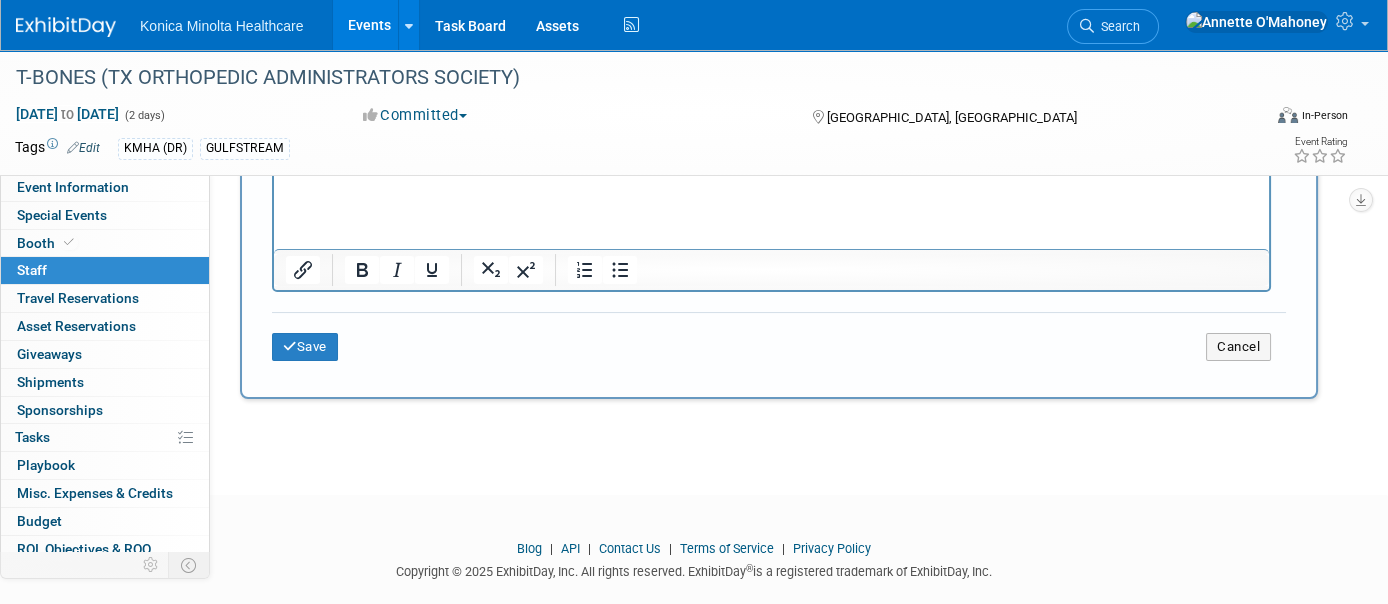 scroll, scrollTop: 227, scrollLeft: 0, axis: vertical 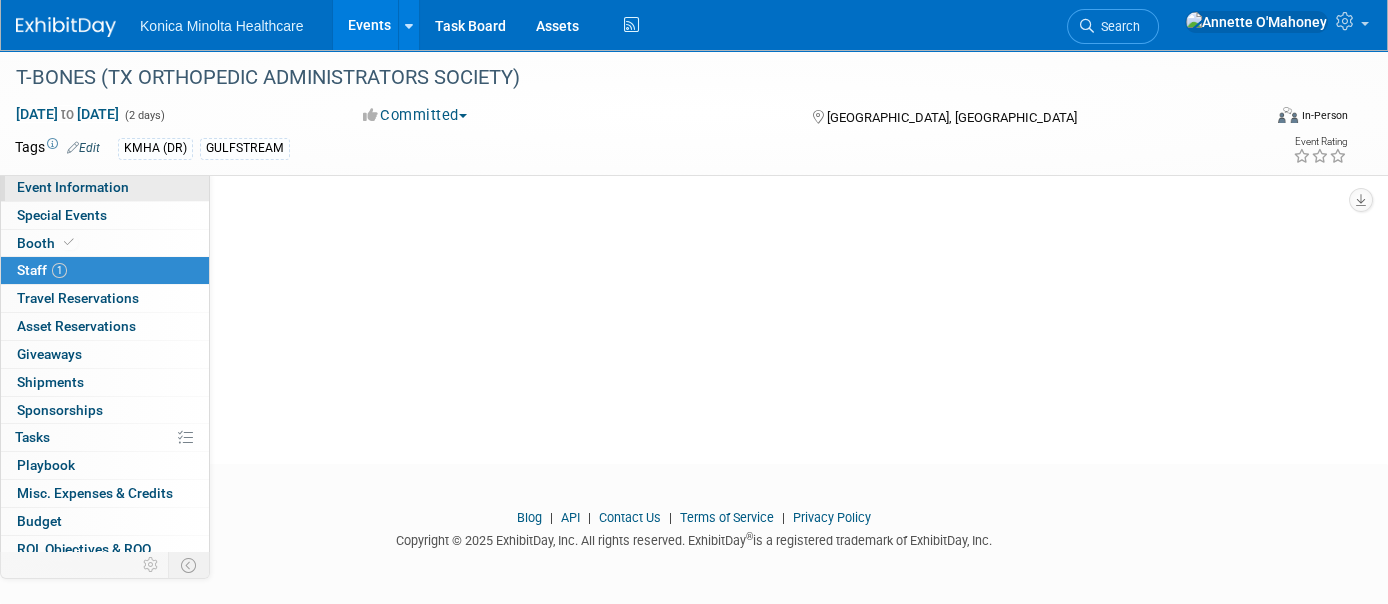 click on "Event Information" at bounding box center [73, 187] 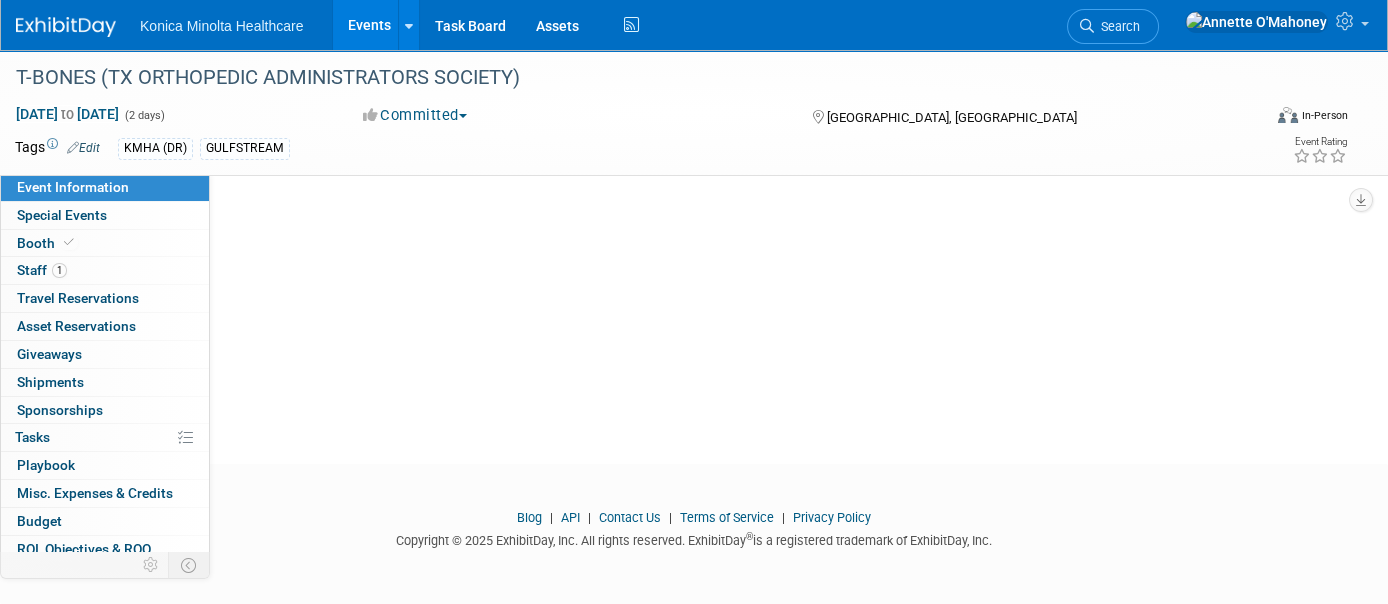 scroll, scrollTop: 0, scrollLeft: 0, axis: both 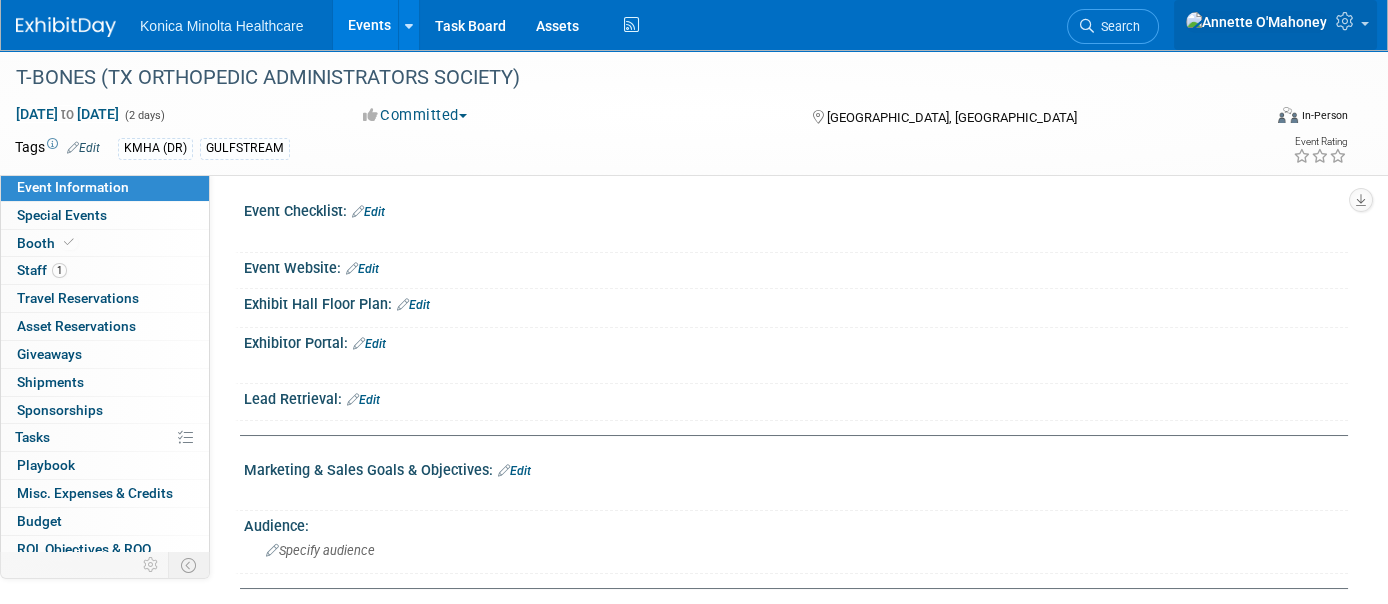 click at bounding box center [1275, 25] 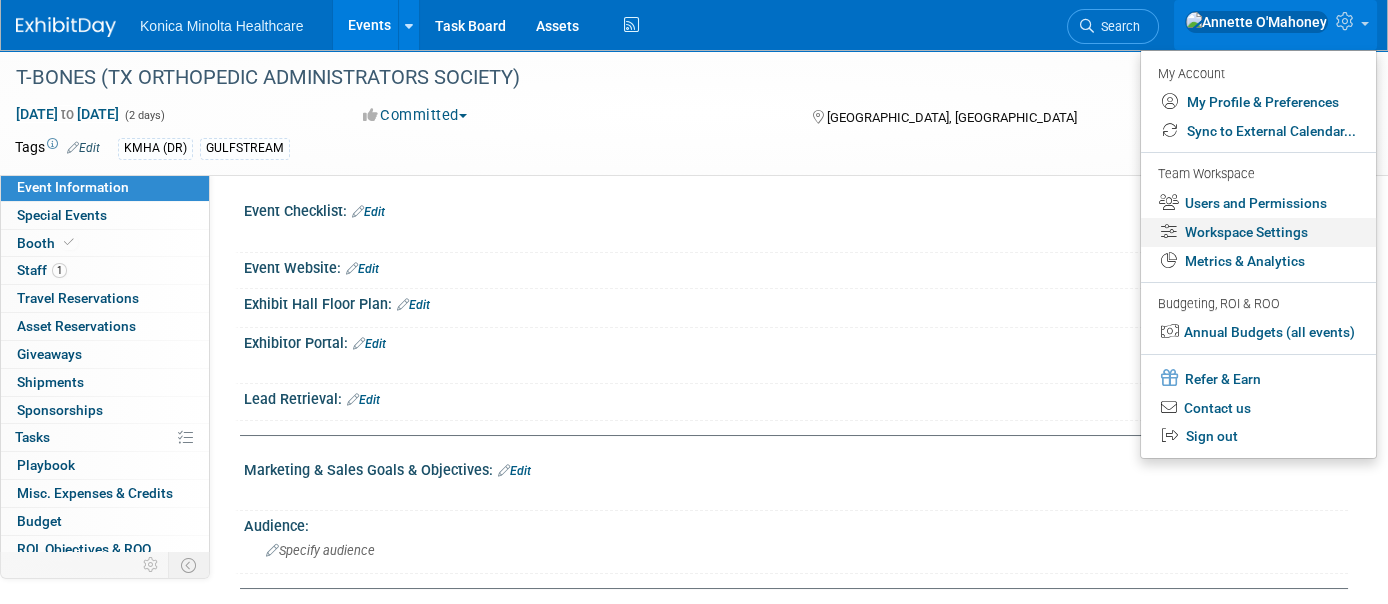 click on "Workspace Settings" at bounding box center (1258, 232) 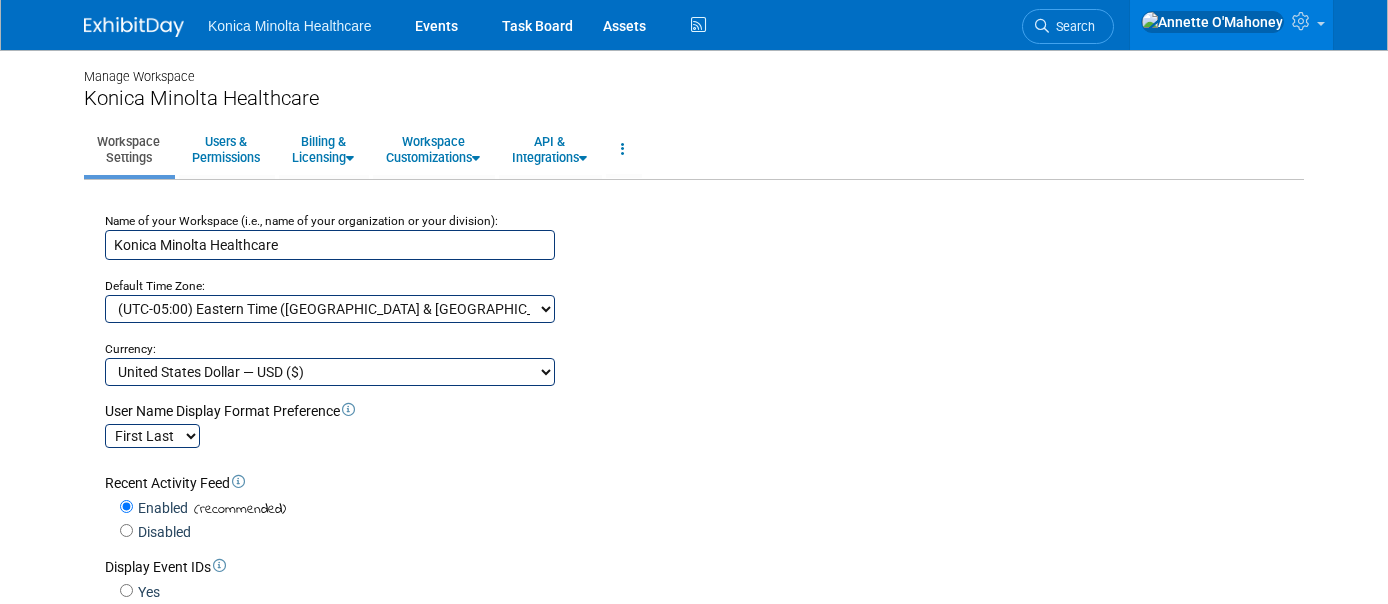scroll, scrollTop: 0, scrollLeft: 0, axis: both 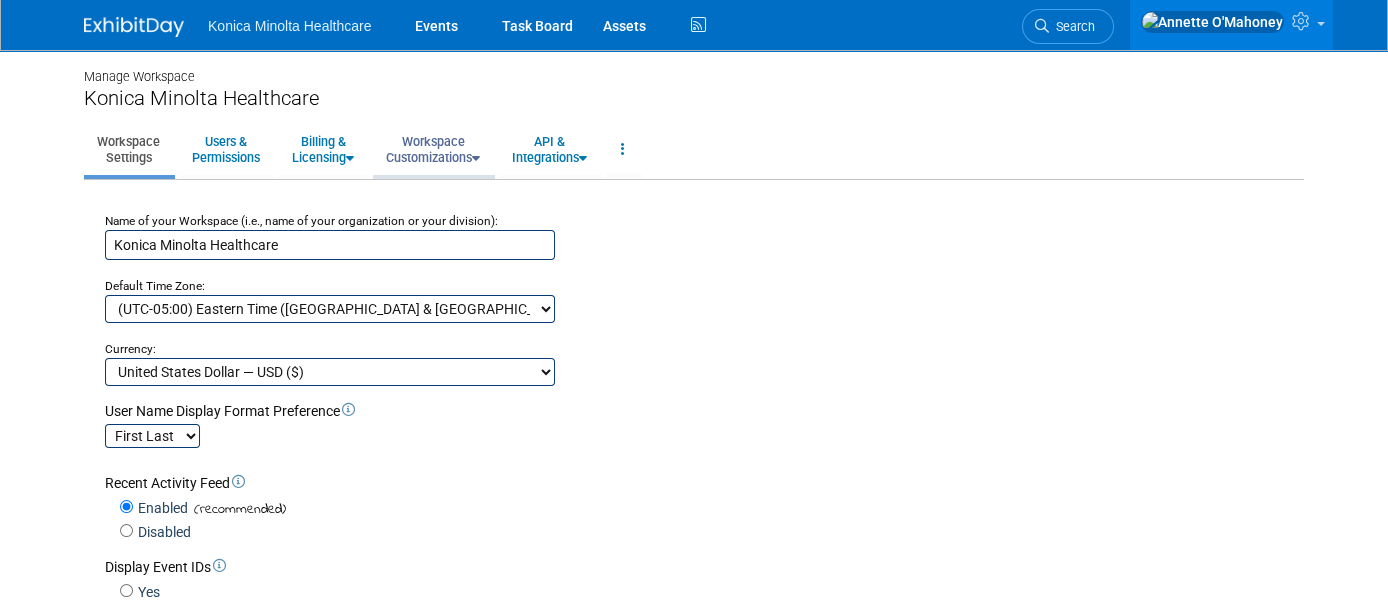 click on "Workspace Customizations" at bounding box center (433, 149) 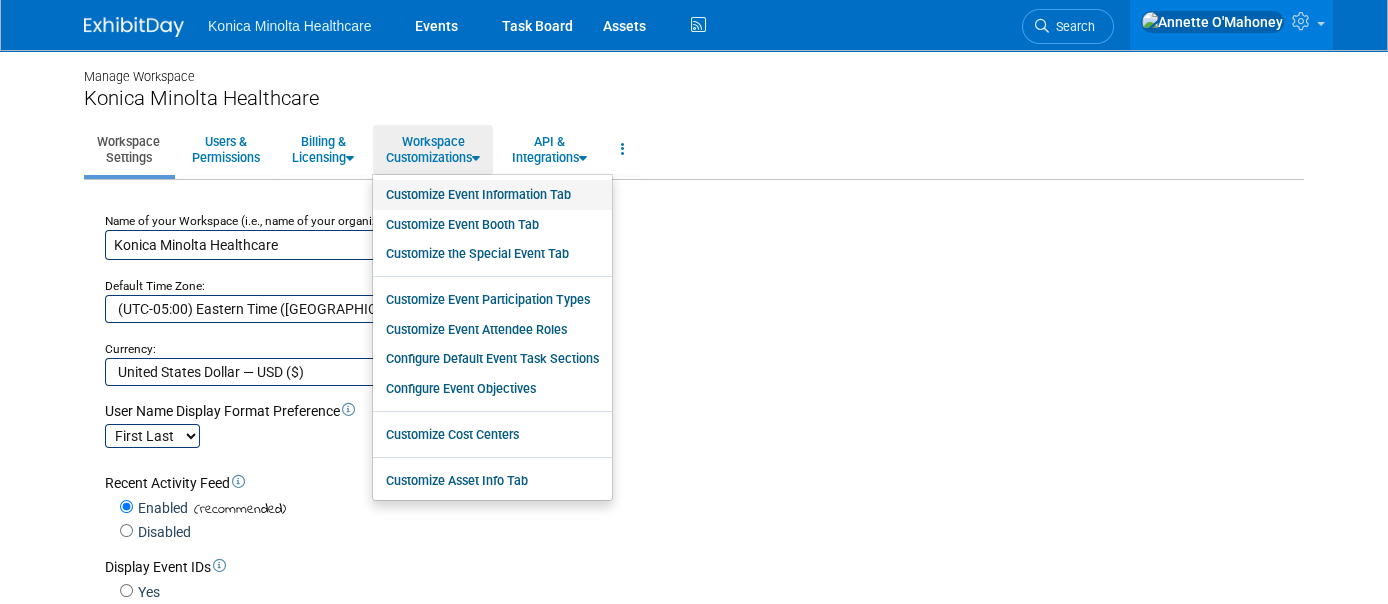click on "Customize Event Information Tab" at bounding box center (492, 195) 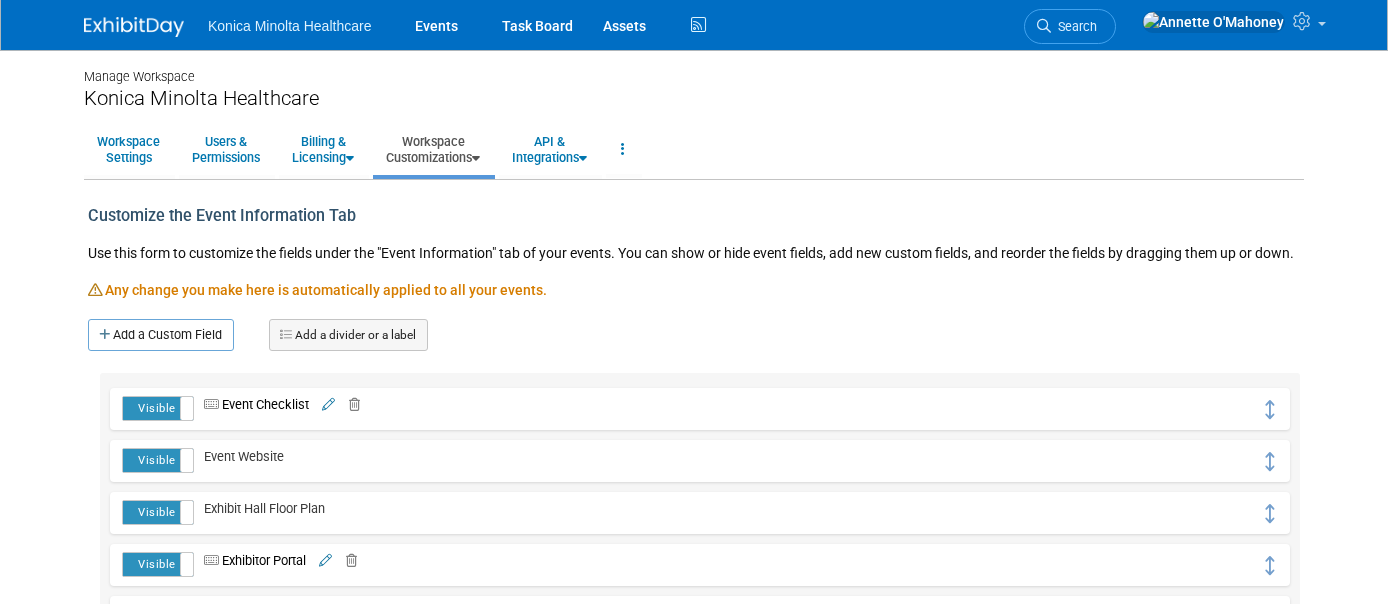 scroll, scrollTop: 0, scrollLeft: 0, axis: both 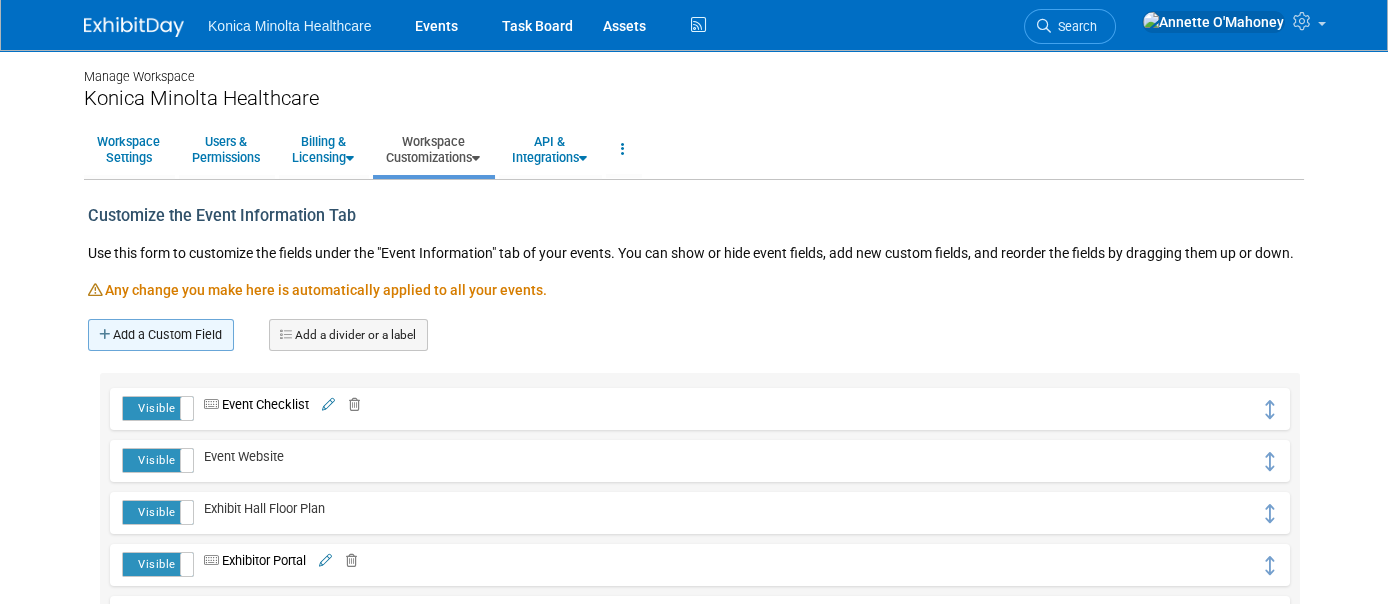 click on "Add a Custom Field" at bounding box center (161, 335) 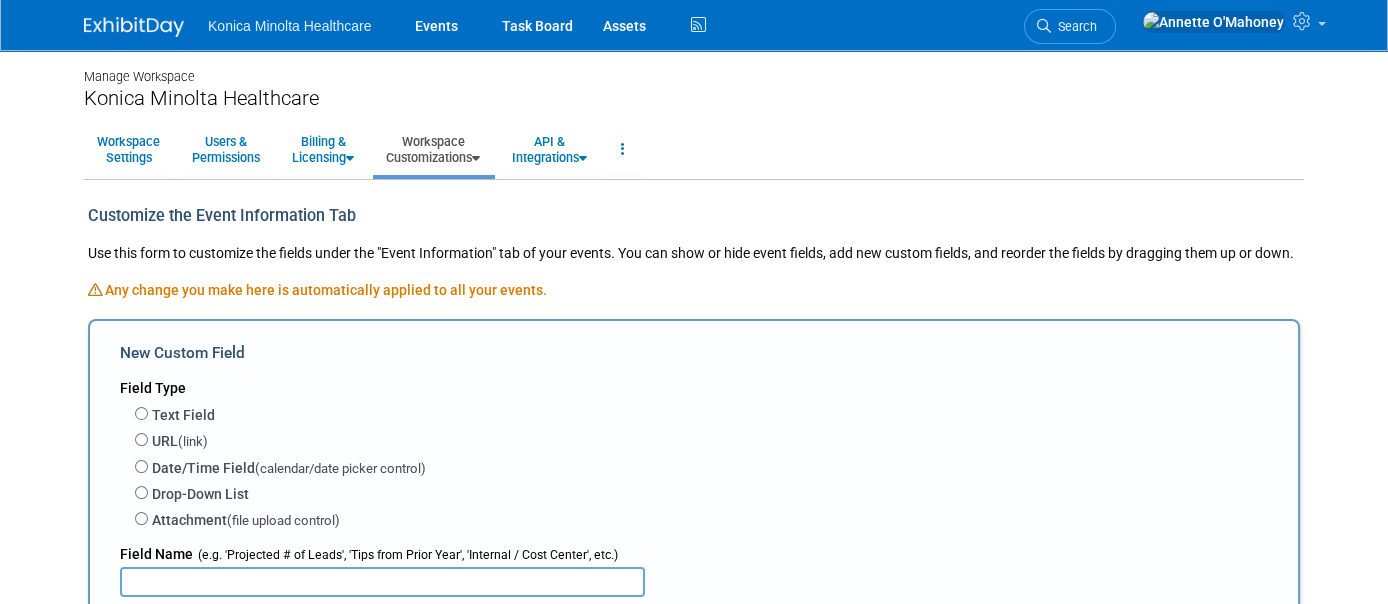 click on "URL  (link)" at bounding box center [701, 440] 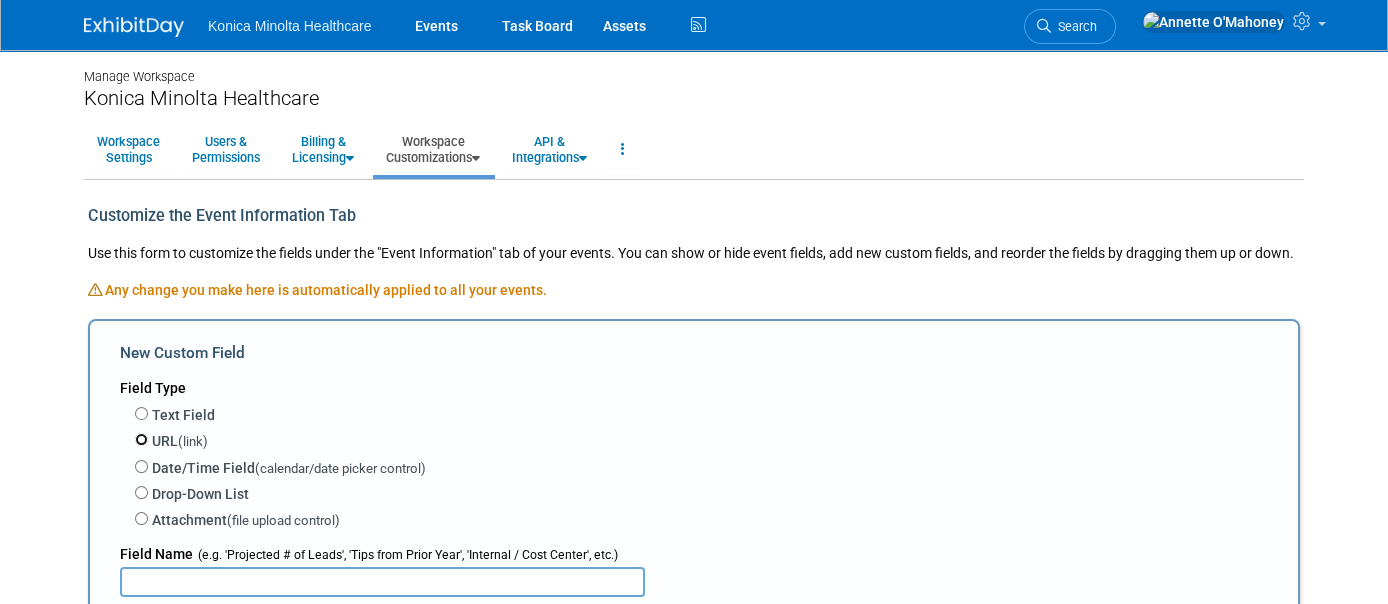 click on "URL  (link)" at bounding box center [141, 439] 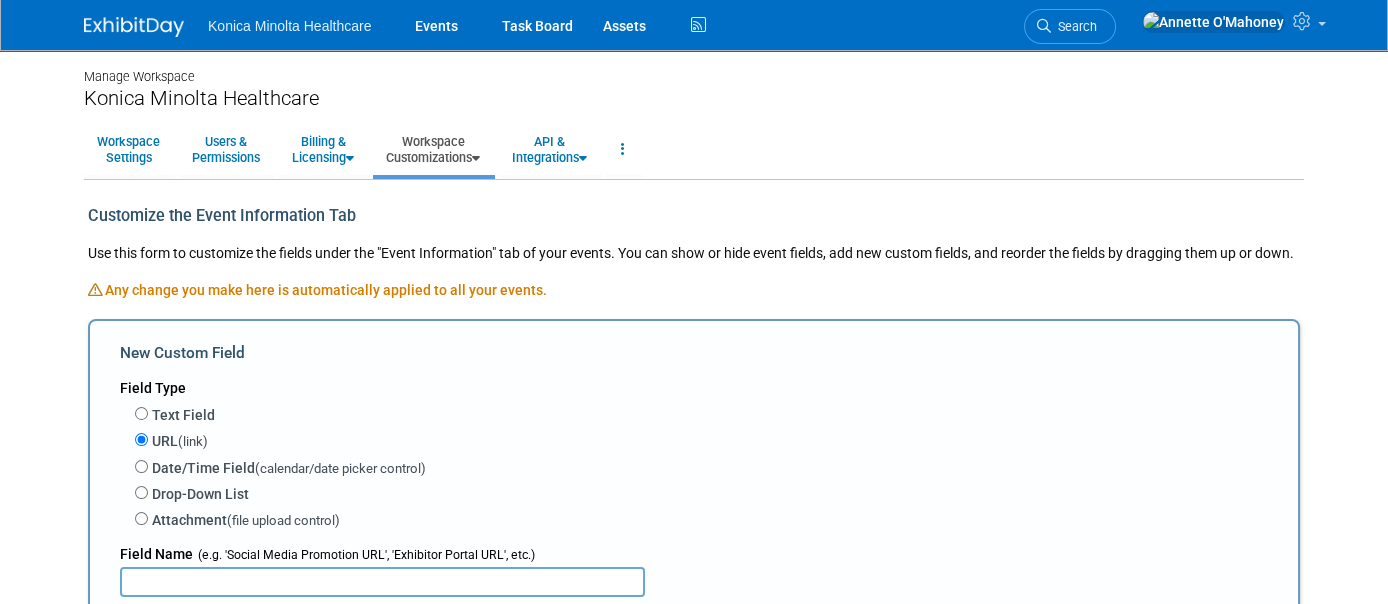 click at bounding box center [382, 582] 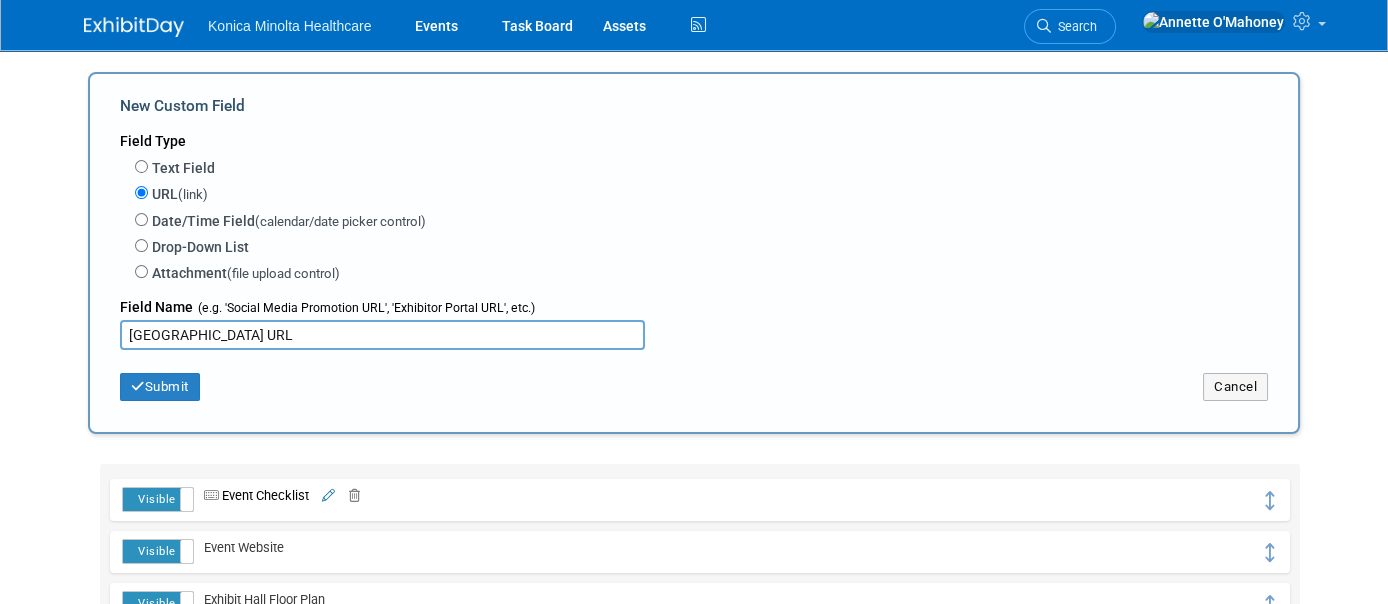 scroll, scrollTop: 250, scrollLeft: 0, axis: vertical 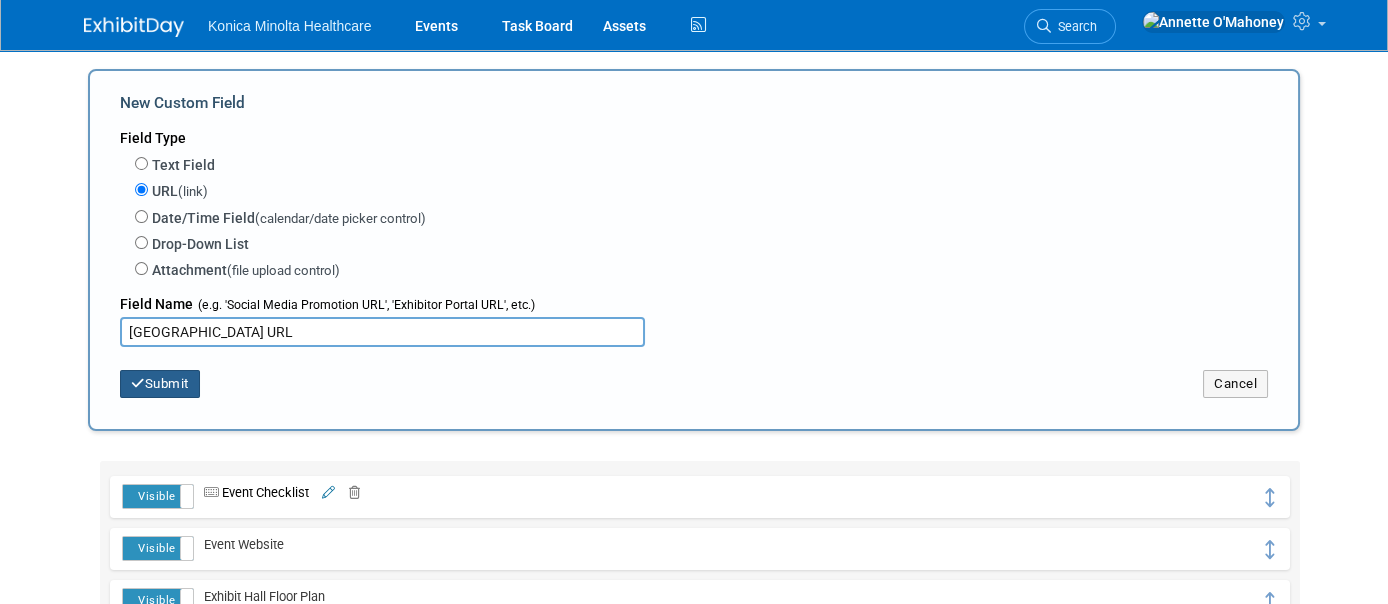 type on "Hotel Block URL" 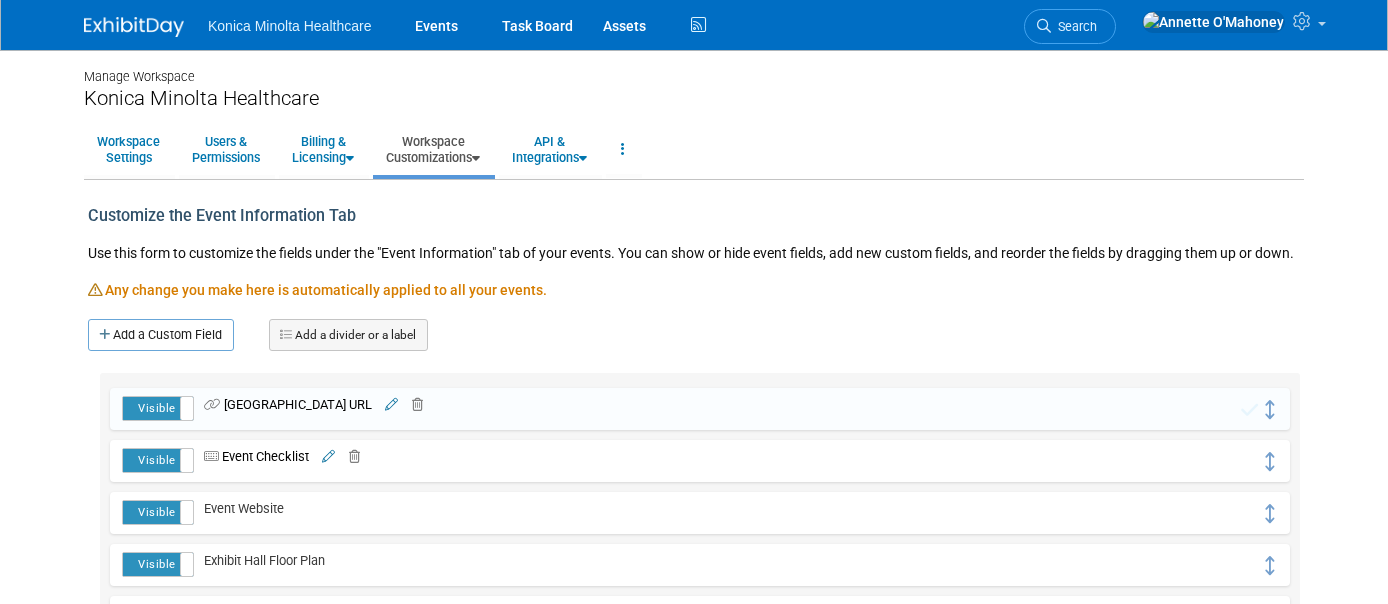 scroll, scrollTop: 0, scrollLeft: 0, axis: both 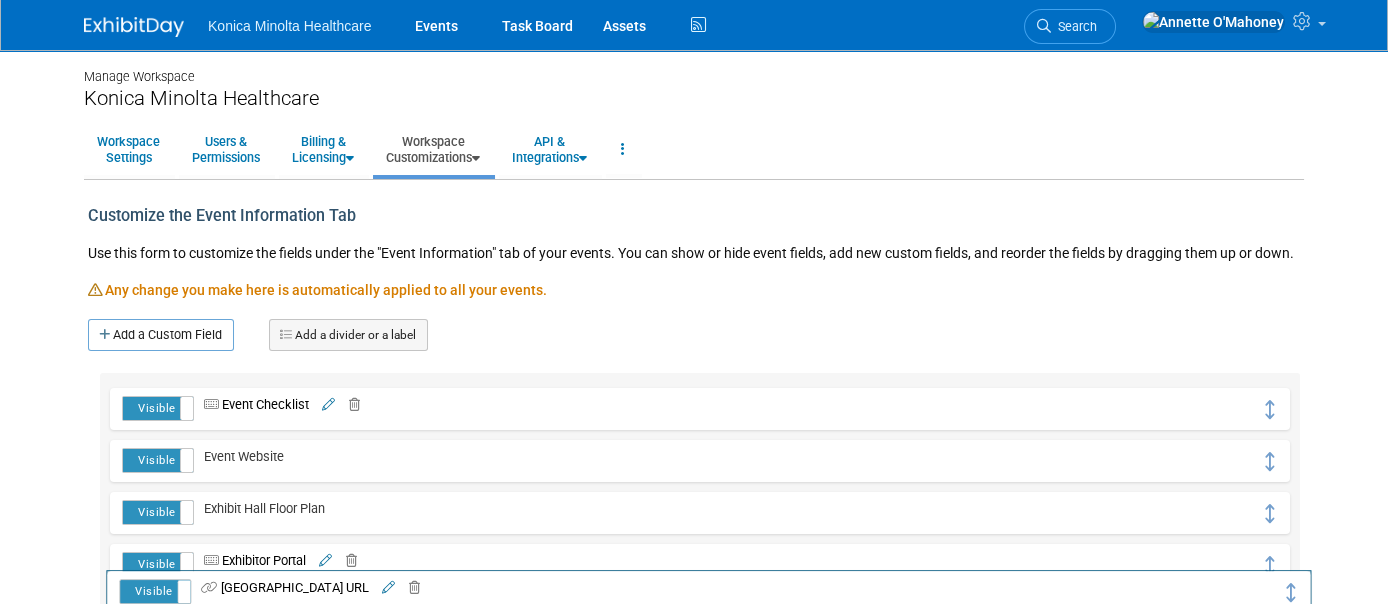 drag, startPoint x: 1286, startPoint y: 404, endPoint x: 1295, endPoint y: 588, distance: 184.21997 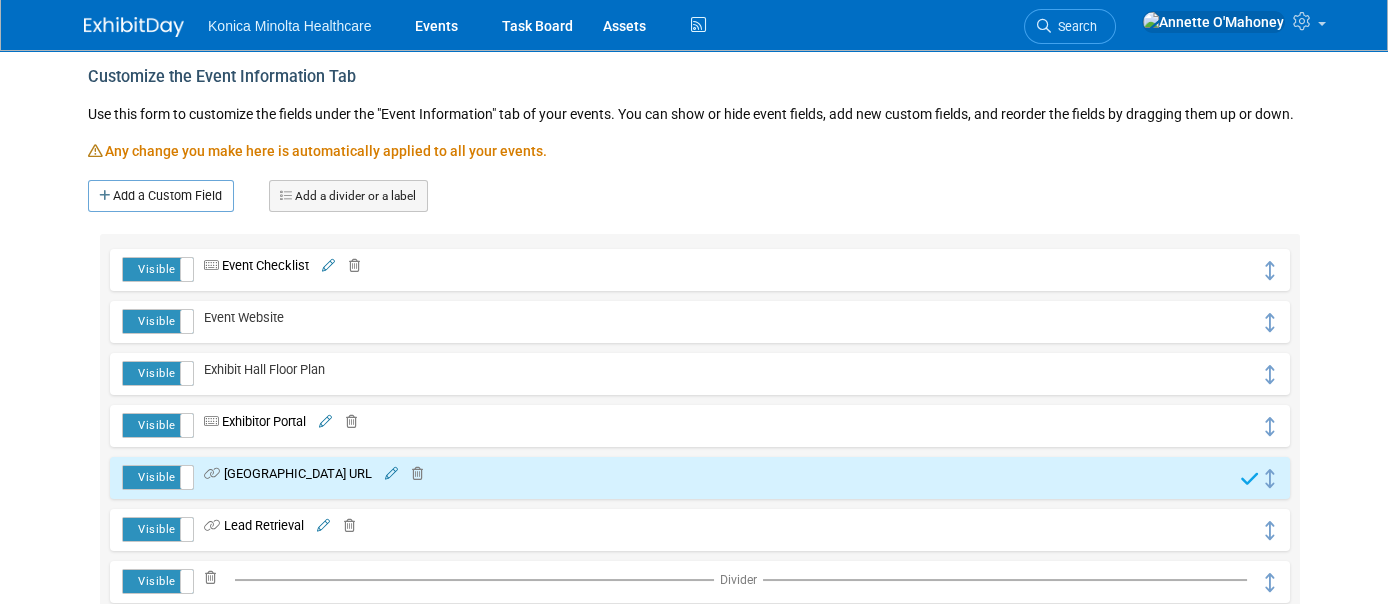 scroll, scrollTop: 375, scrollLeft: 0, axis: vertical 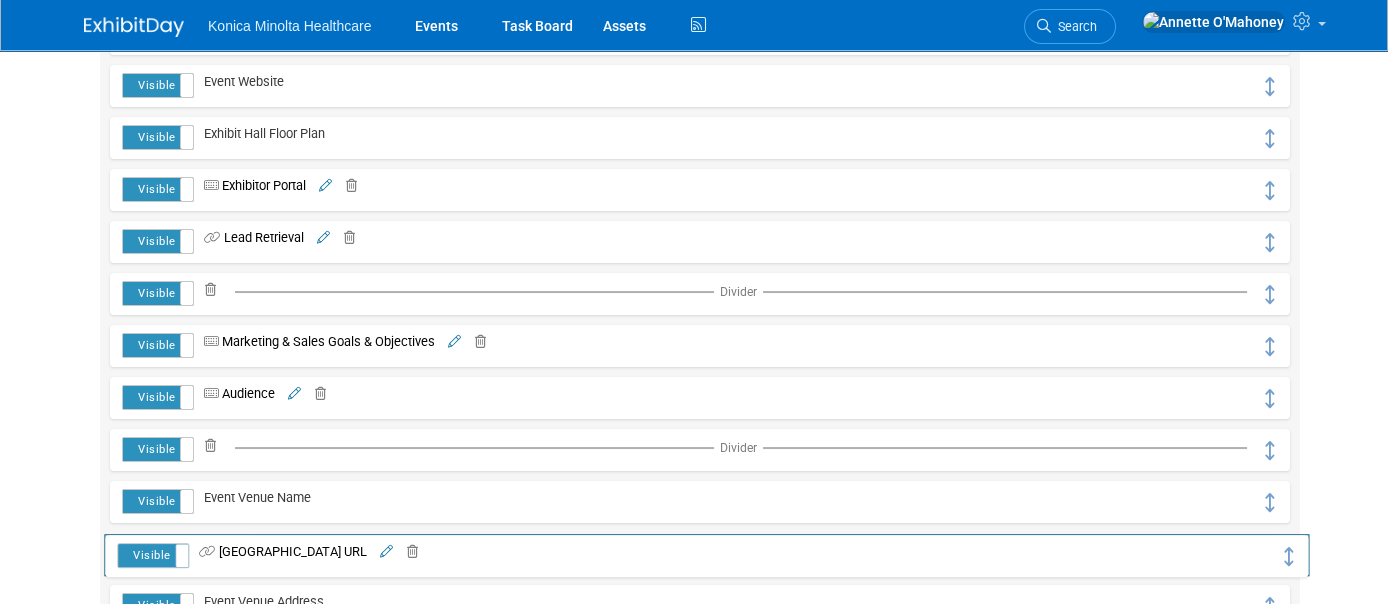 drag, startPoint x: 1282, startPoint y: 233, endPoint x: 1289, endPoint y: 547, distance: 314.078 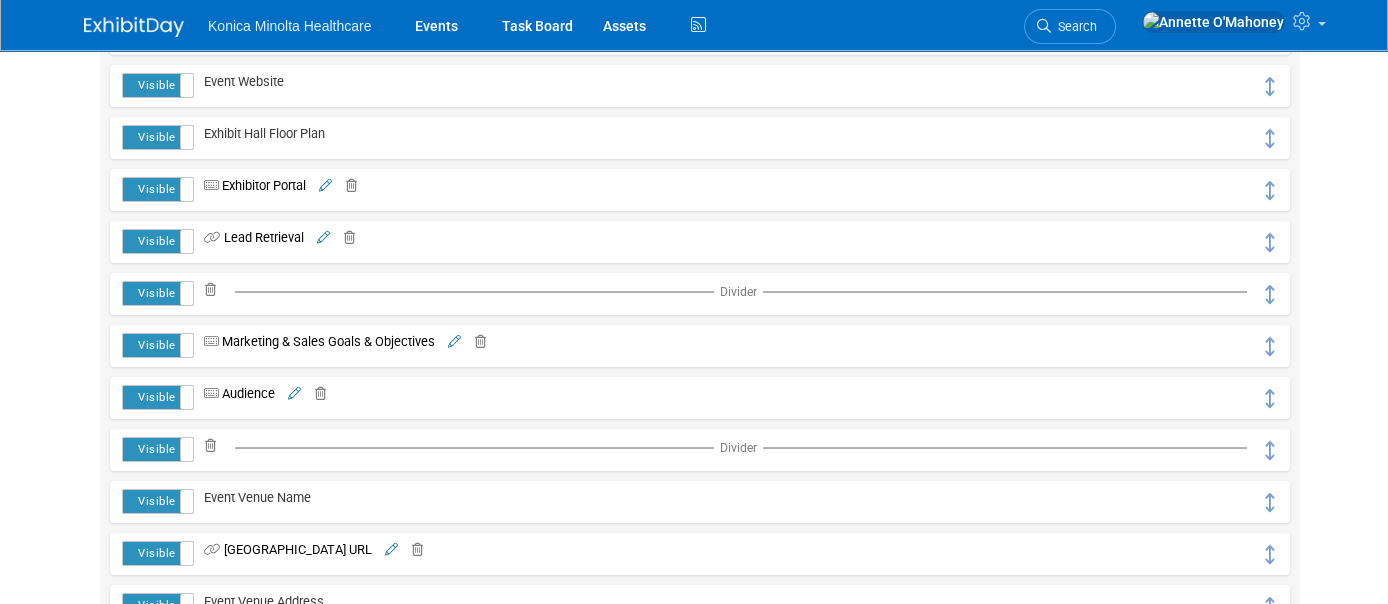 click on "Events" at bounding box center [443, 25] 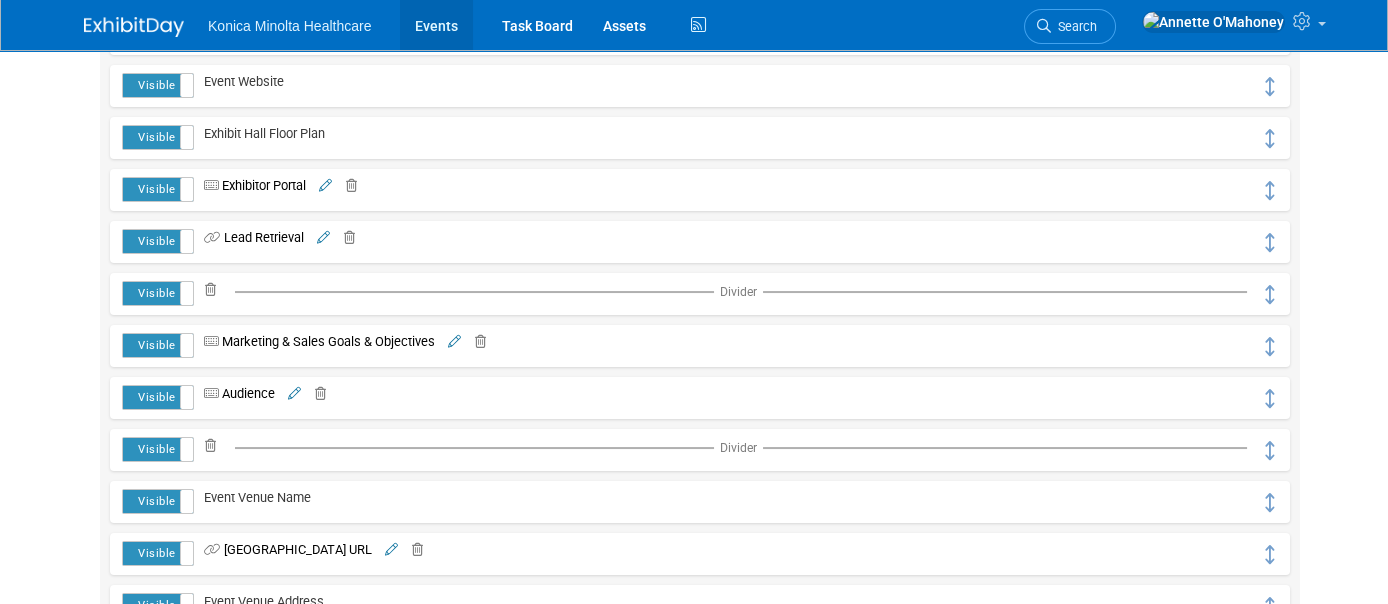 click on "Events" at bounding box center [436, 25] 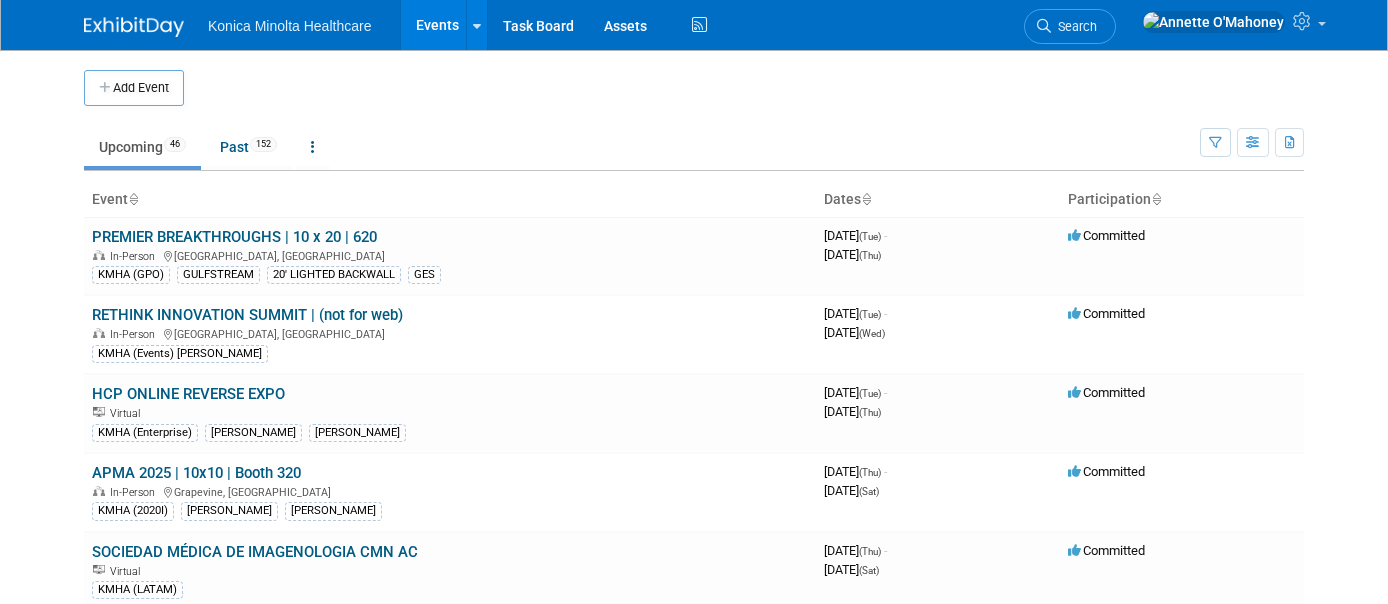scroll, scrollTop: 0, scrollLeft: 0, axis: both 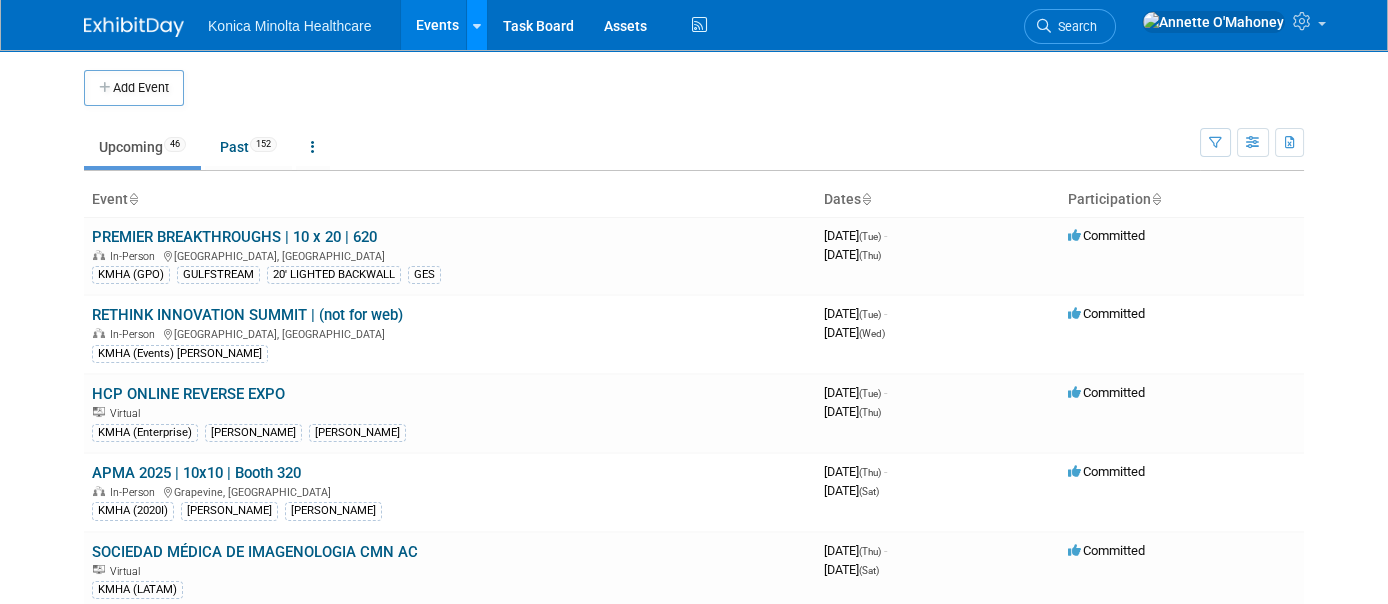 click at bounding box center (477, 26) 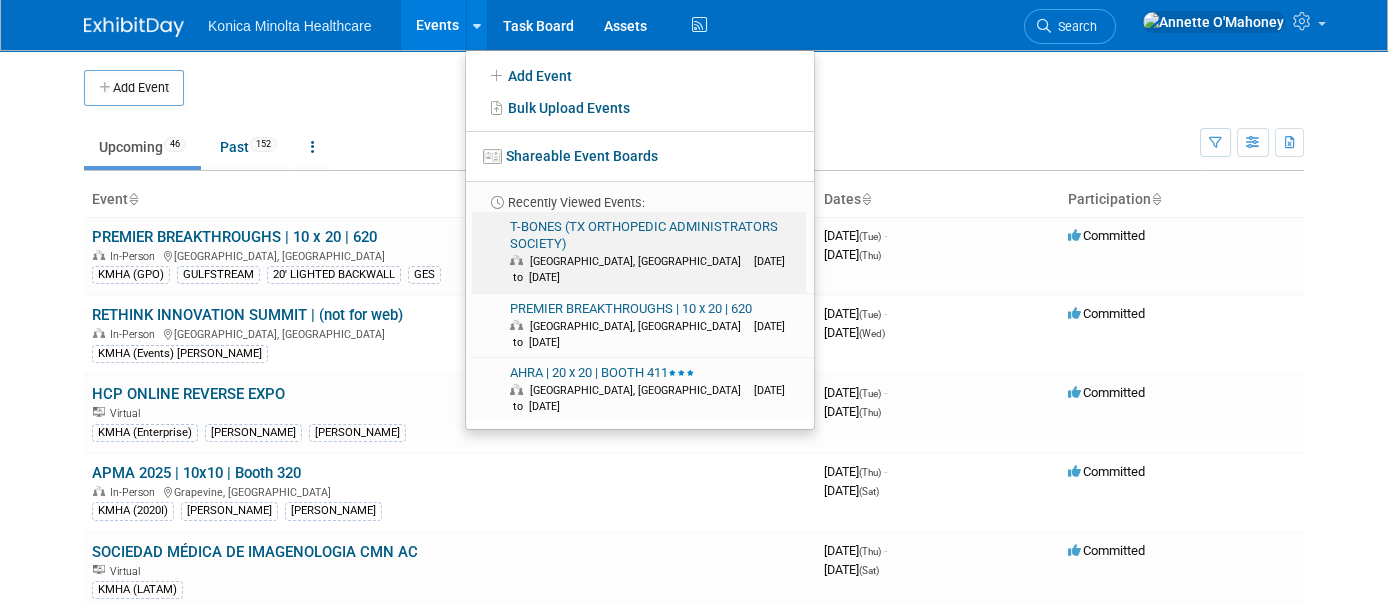 click on "[GEOGRAPHIC_DATA], [GEOGRAPHIC_DATA]" at bounding box center [640, 261] 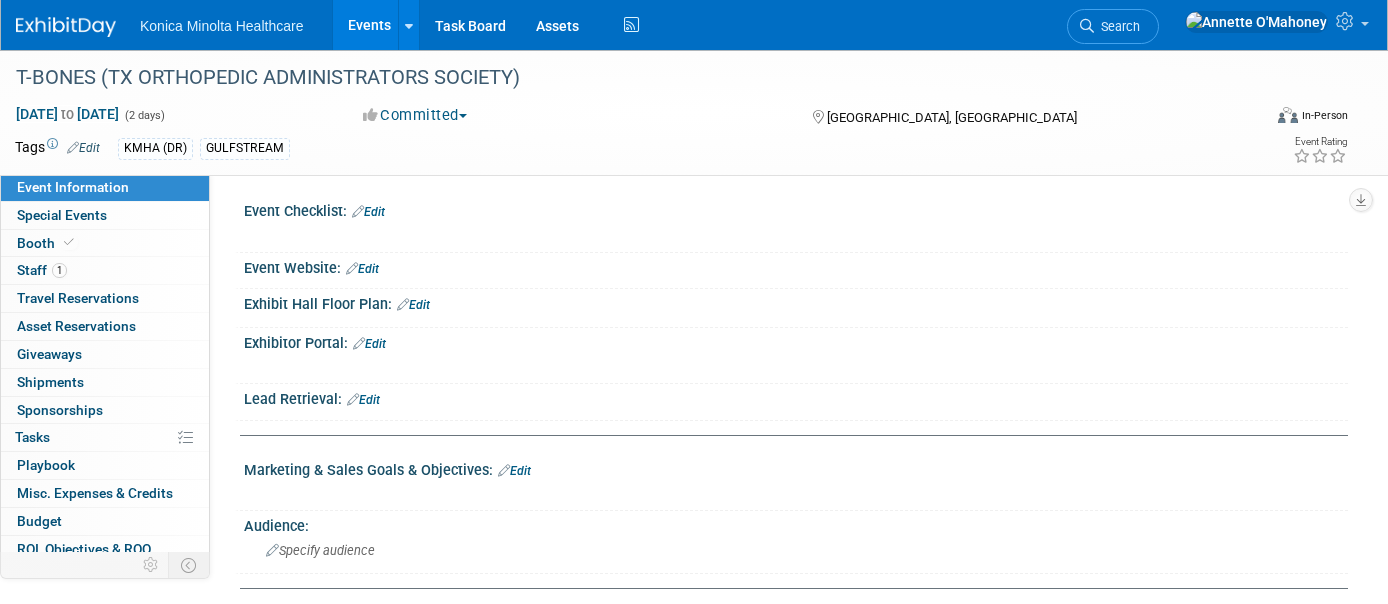 scroll, scrollTop: 0, scrollLeft: 0, axis: both 